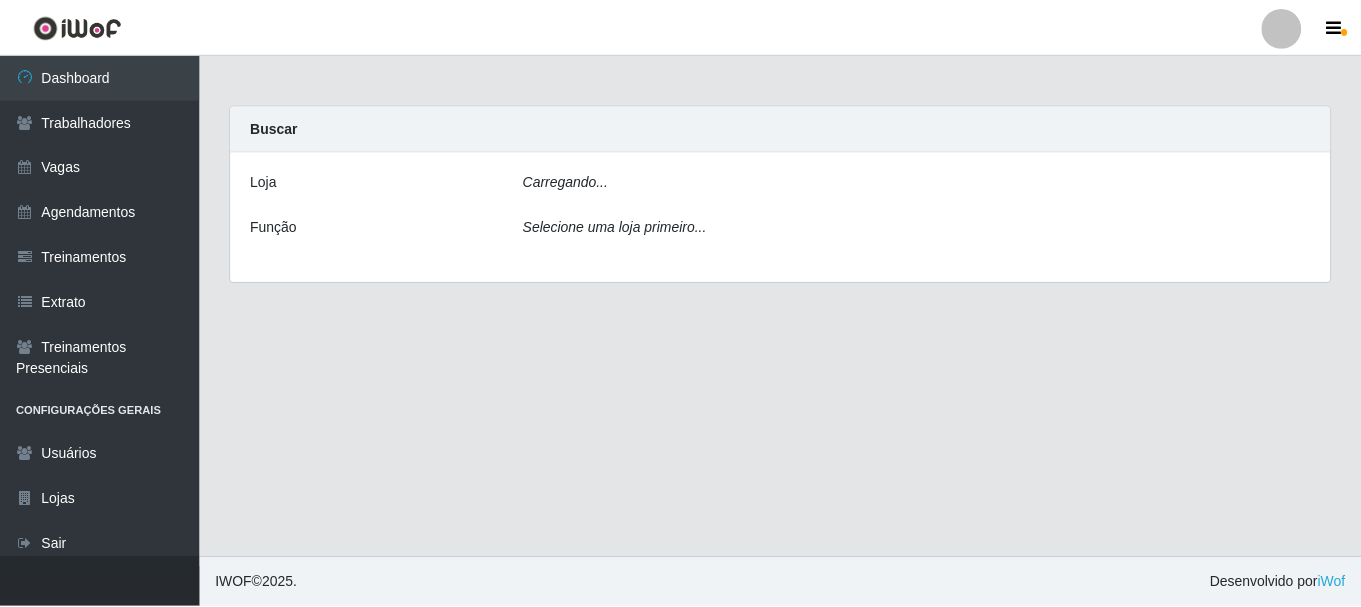 scroll, scrollTop: 0, scrollLeft: 0, axis: both 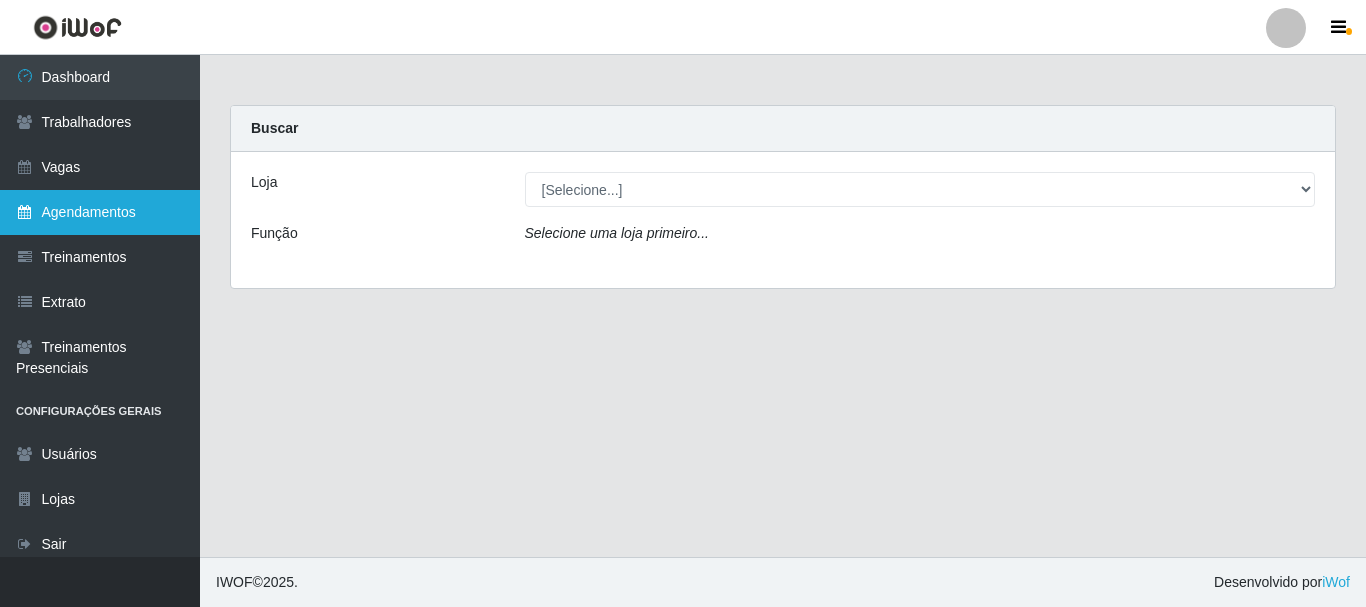click on "Agendamentos" at bounding box center (100, 212) 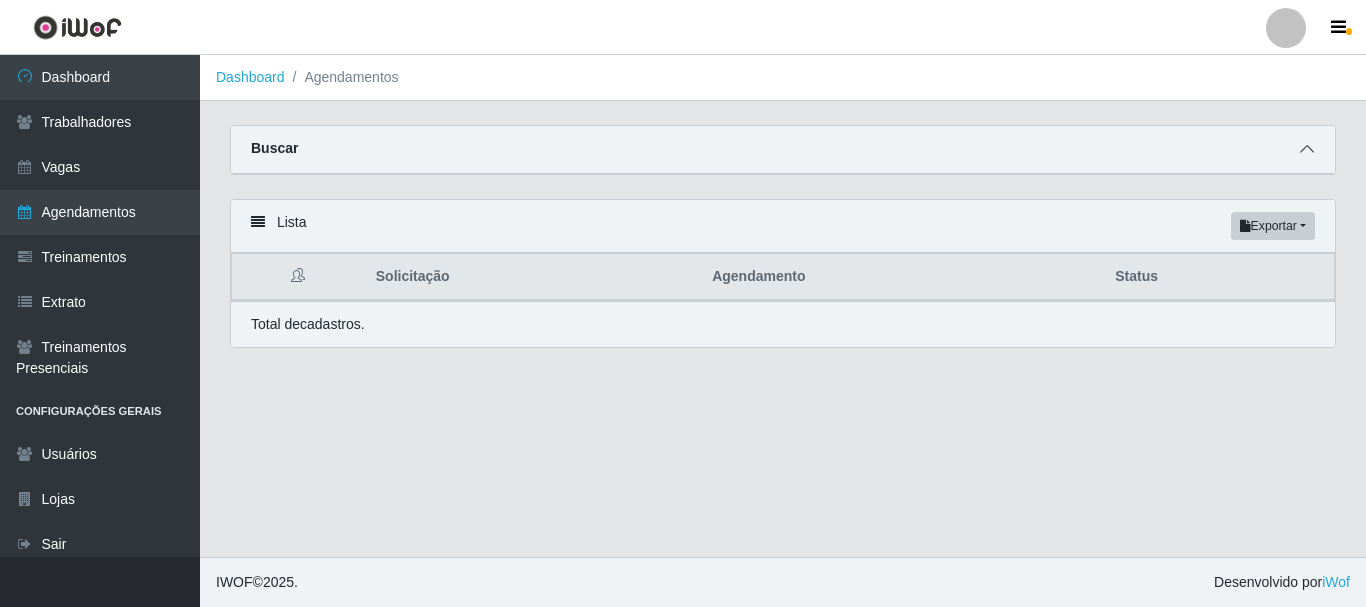 click at bounding box center (1307, 149) 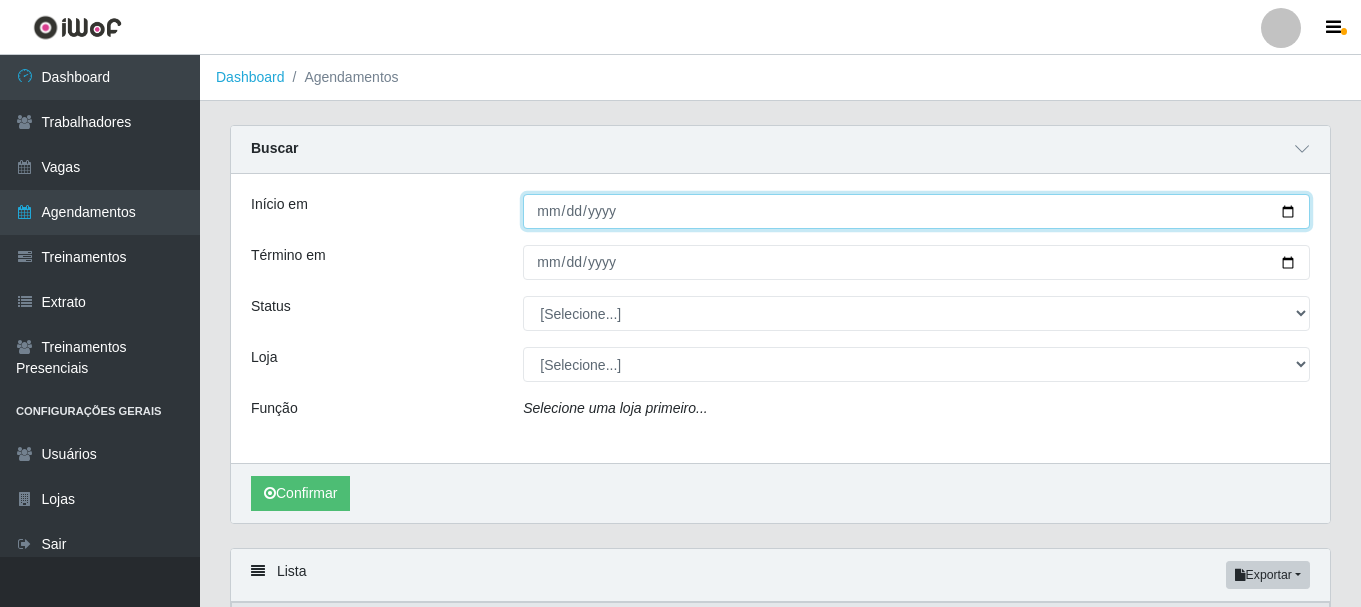 click on "Início em" at bounding box center (916, 211) 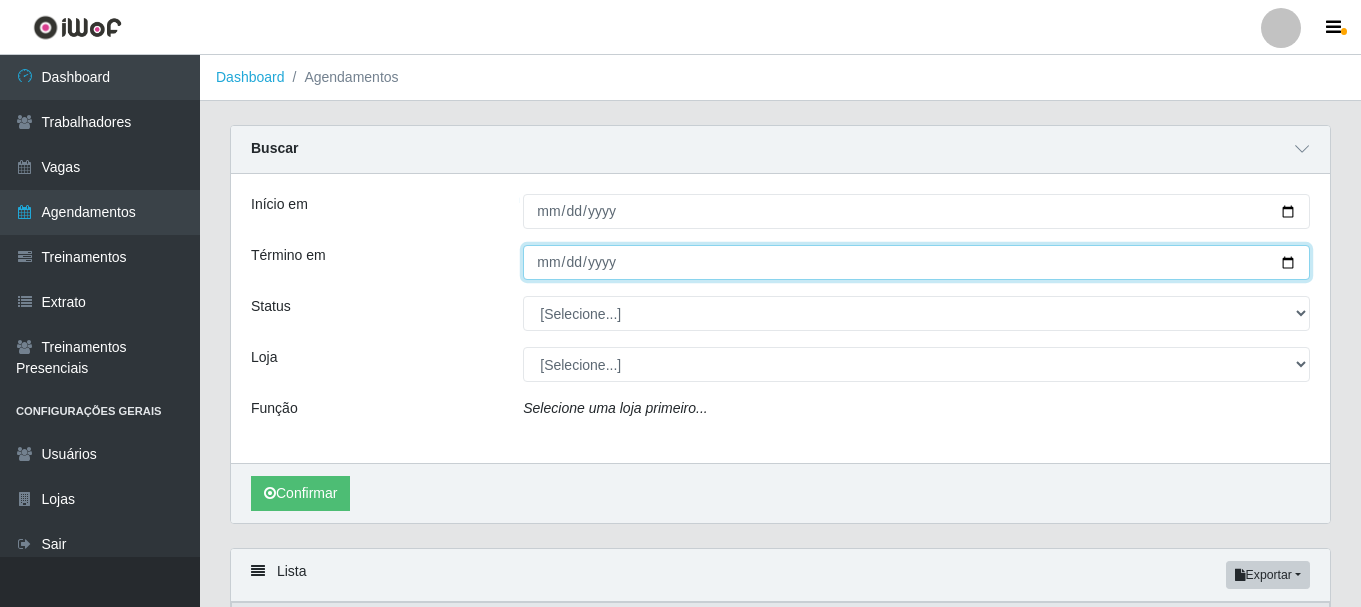 click on "Término em" at bounding box center (916, 262) 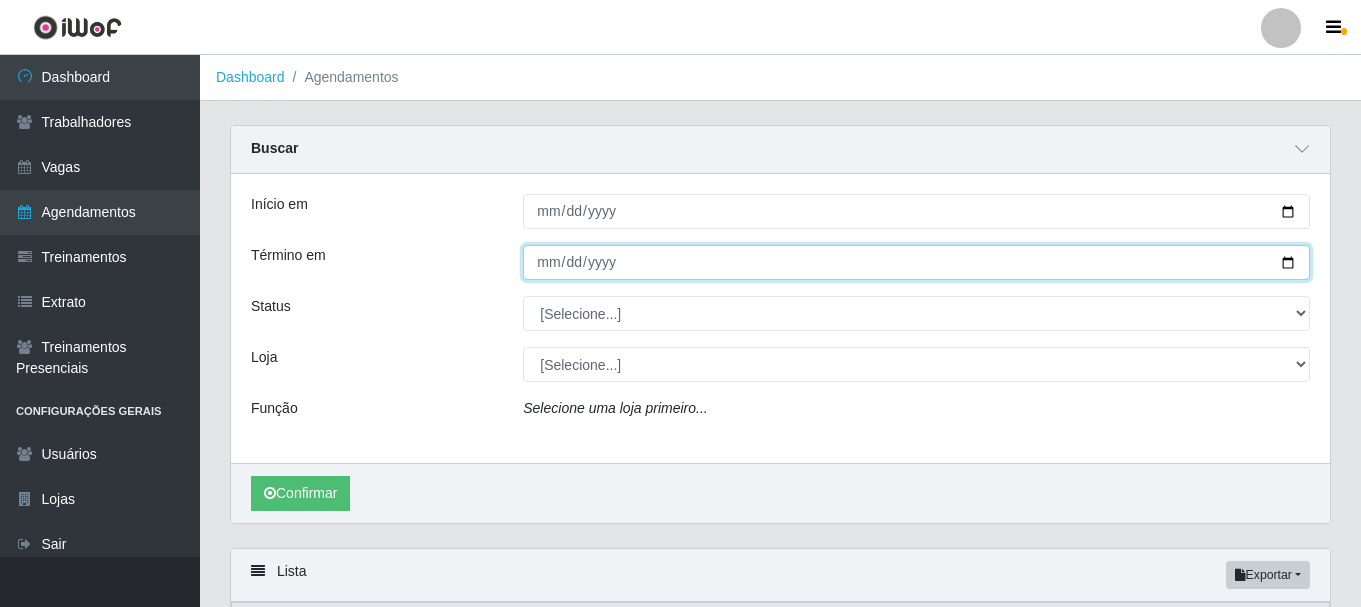 type on "[DATE]" 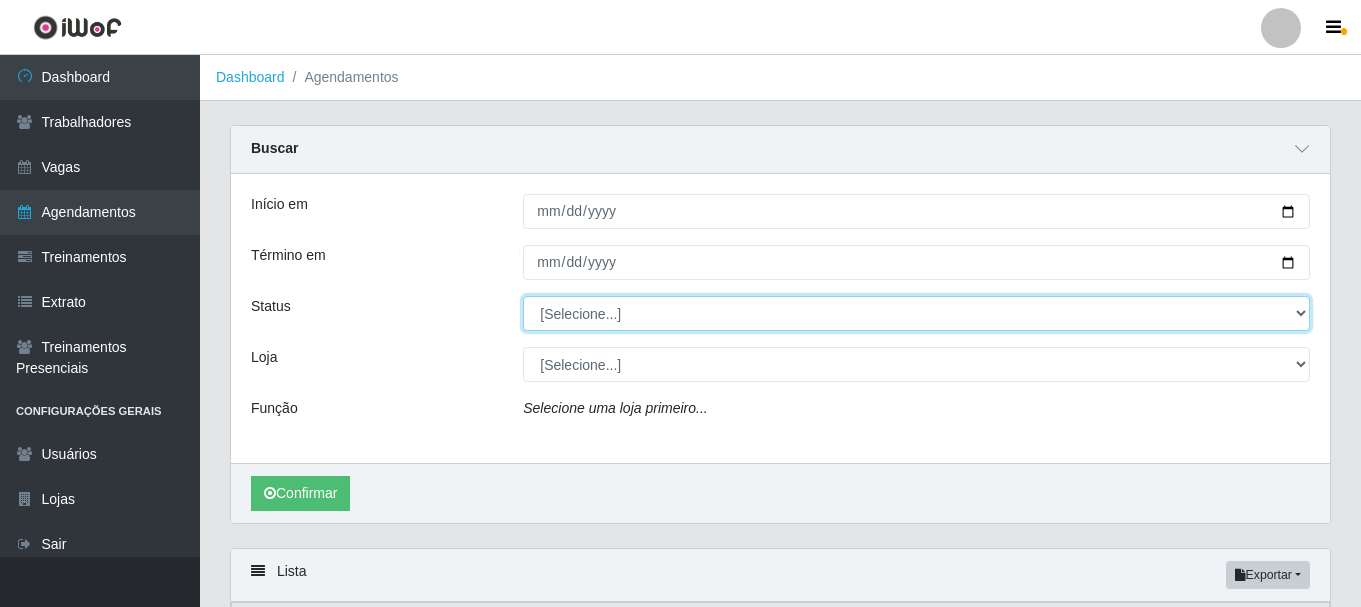click on "[Selecione...] AGENDADO AGUARDANDO LIBERAR EM ANDAMENTO EM REVISÃO FINALIZADO CANCELADO FALTA" at bounding box center [916, 313] 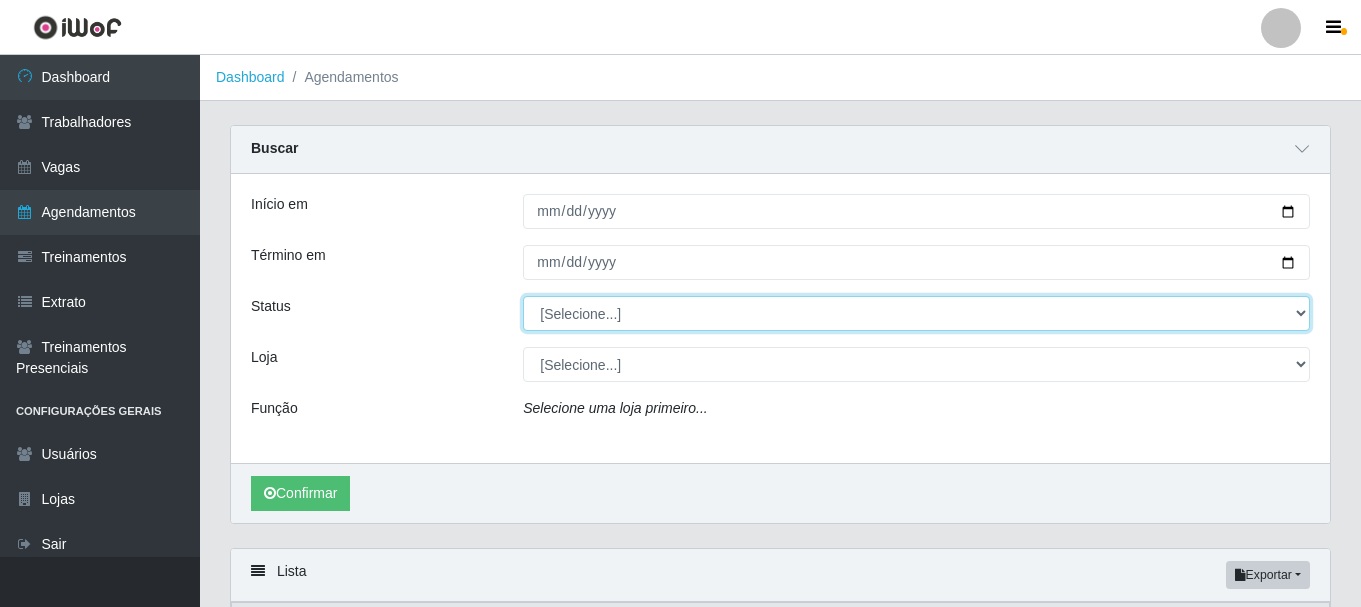 select on "AGENDADO" 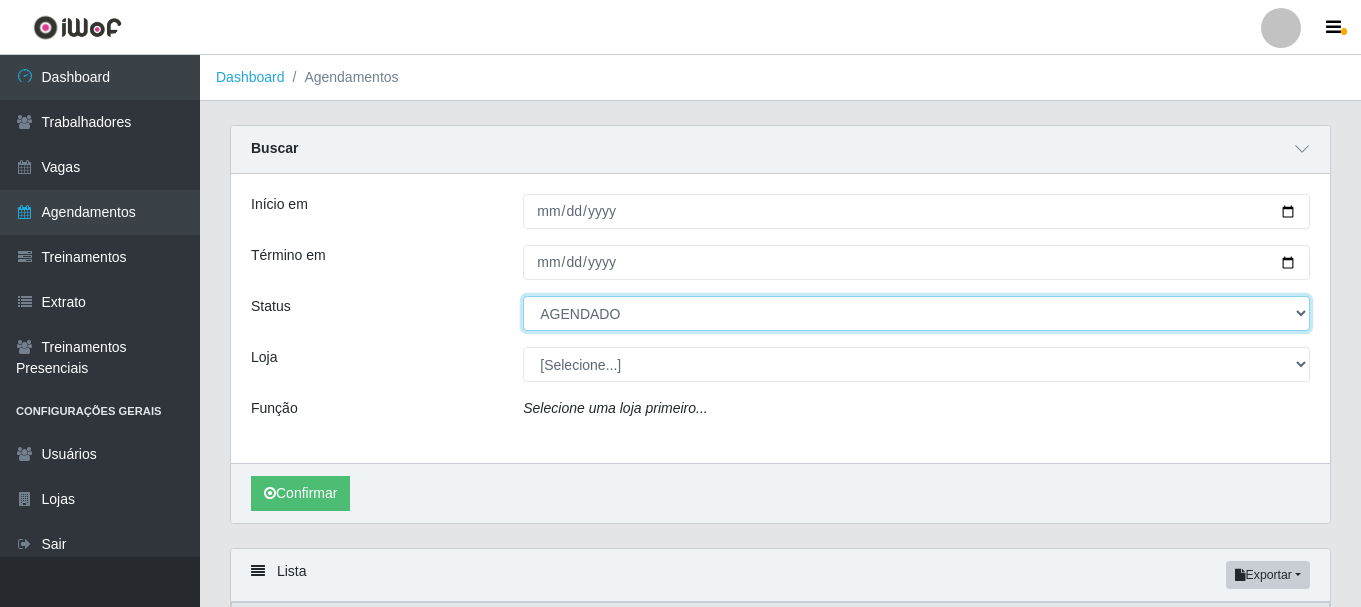 click on "[Selecione...] AGENDADO AGUARDANDO LIBERAR EM ANDAMENTO EM REVISÃO FINALIZADO CANCELADO FALTA" at bounding box center (916, 313) 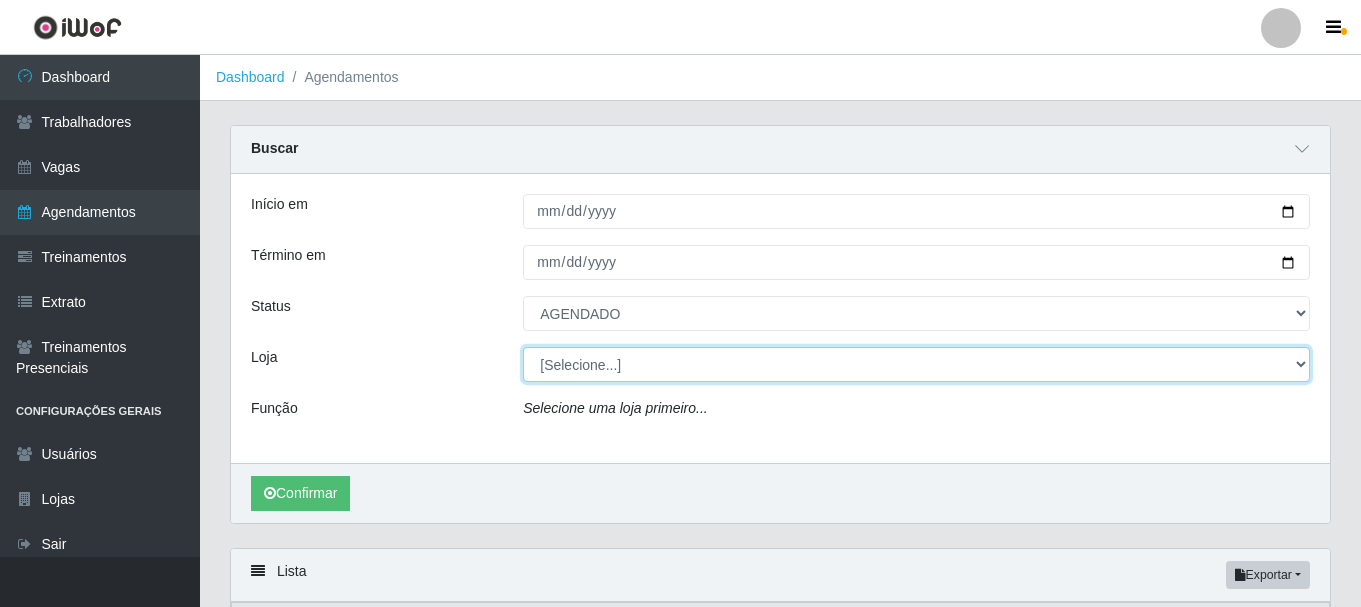 click on "[Selecione...] [PERSON_NAME]" at bounding box center [916, 364] 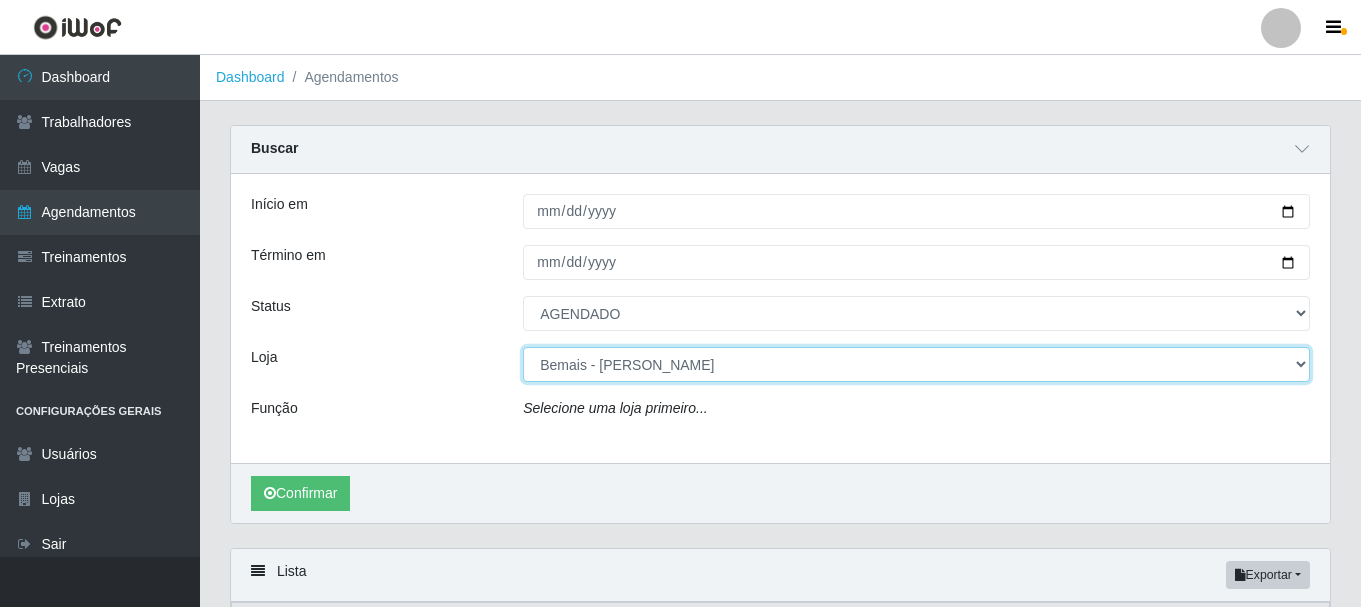 click on "[Selecione...] [PERSON_NAME]" at bounding box center [916, 364] 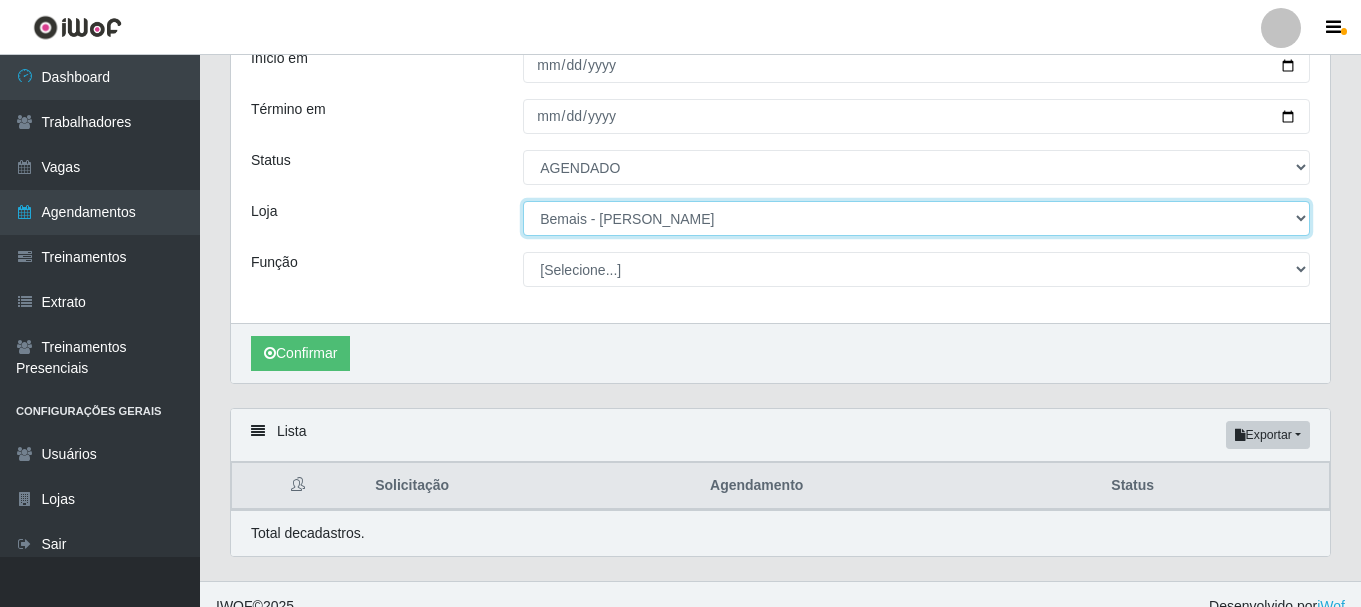 scroll, scrollTop: 171, scrollLeft: 0, axis: vertical 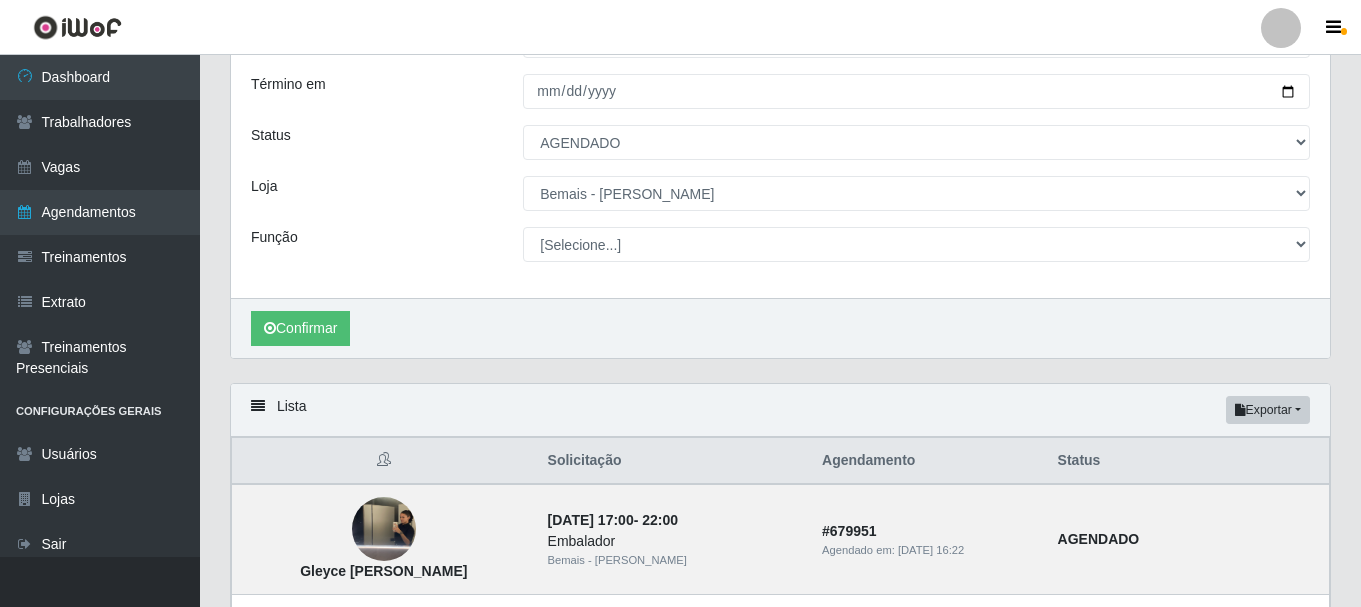 drag, startPoint x: 1360, startPoint y: 159, endPoint x: 1365, endPoint y: 203, distance: 44.28318 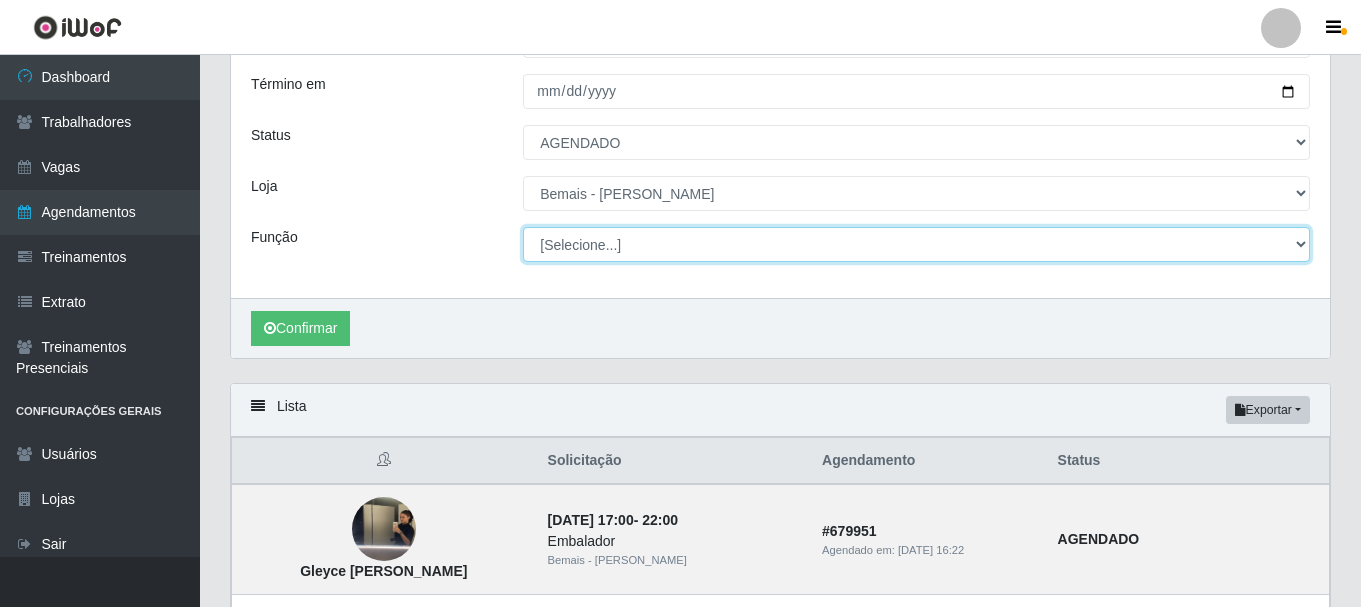 click on "[Selecione...] ASG ASG + ASG ++ Auxiliar de Depósito  Auxiliar de Depósito + Auxiliar de Depósito ++ Auxiliar de Estacionamento Auxiliar de Estacionamento + Auxiliar de Estacionamento ++ Auxiliar de Sushiman Auxiliar de Sushiman+ Auxiliar de Sushiman++ Balconista de Açougue  Balconista de Açougue + Balconista de Açougue ++ Balconista de Frios Balconista de Frios + Balconista de Frios ++ Balconista de Padaria  Balconista de Padaria + Balconista de Padaria ++ Embalador Embalador + Embalador ++ Operador de Caixa Operador de Caixa + Operador de Caixa ++ Repositor  Repositor + Repositor ++ Repositor de Hortifruti Repositor de Hortifruti + Repositor de Hortifruti ++" at bounding box center [916, 244] 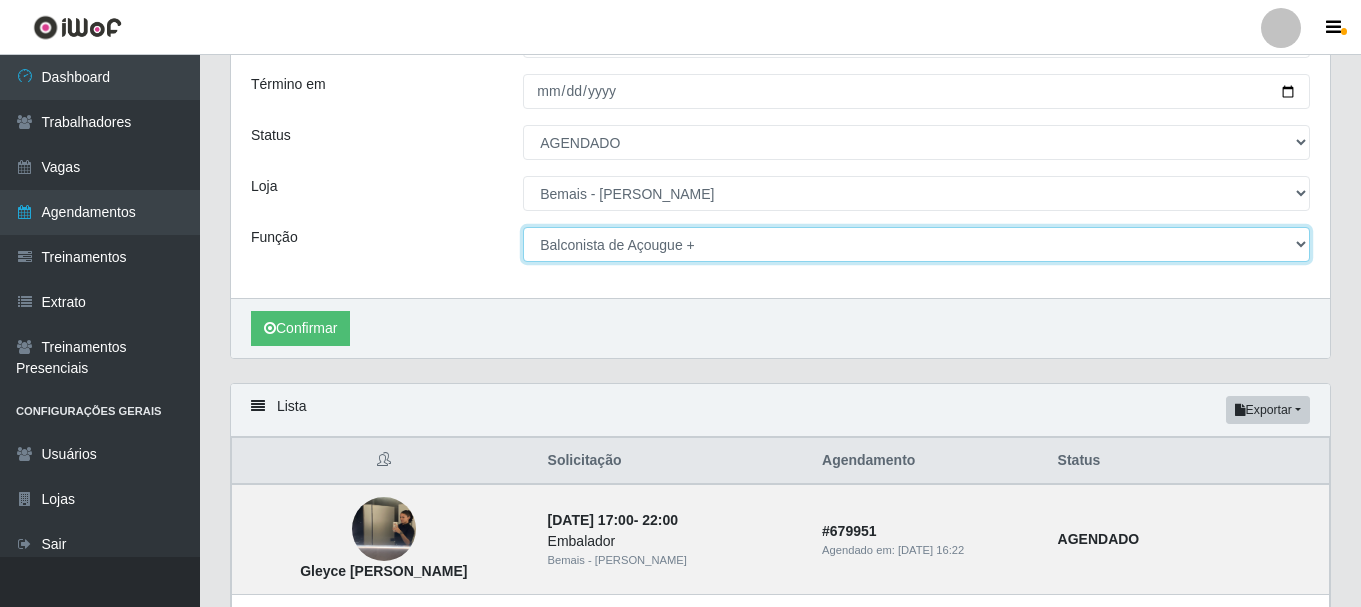click on "[Selecione...] ASG ASG + ASG ++ Auxiliar de Depósito  Auxiliar de Depósito + Auxiliar de Depósito ++ Auxiliar de Estacionamento Auxiliar de Estacionamento + Auxiliar de Estacionamento ++ Auxiliar de Sushiman Auxiliar de Sushiman+ Auxiliar de Sushiman++ Balconista de Açougue  Balconista de Açougue + Balconista de Açougue ++ Balconista de Frios Balconista de Frios + Balconista de Frios ++ Balconista de Padaria  Balconista de Padaria + Balconista de Padaria ++ Embalador Embalador + Embalador ++ Operador de Caixa Operador de Caixa + Operador de Caixa ++ Repositor  Repositor + Repositor ++ Repositor de Hortifruti Repositor de Hortifruti + Repositor de Hortifruti ++" at bounding box center (916, 244) 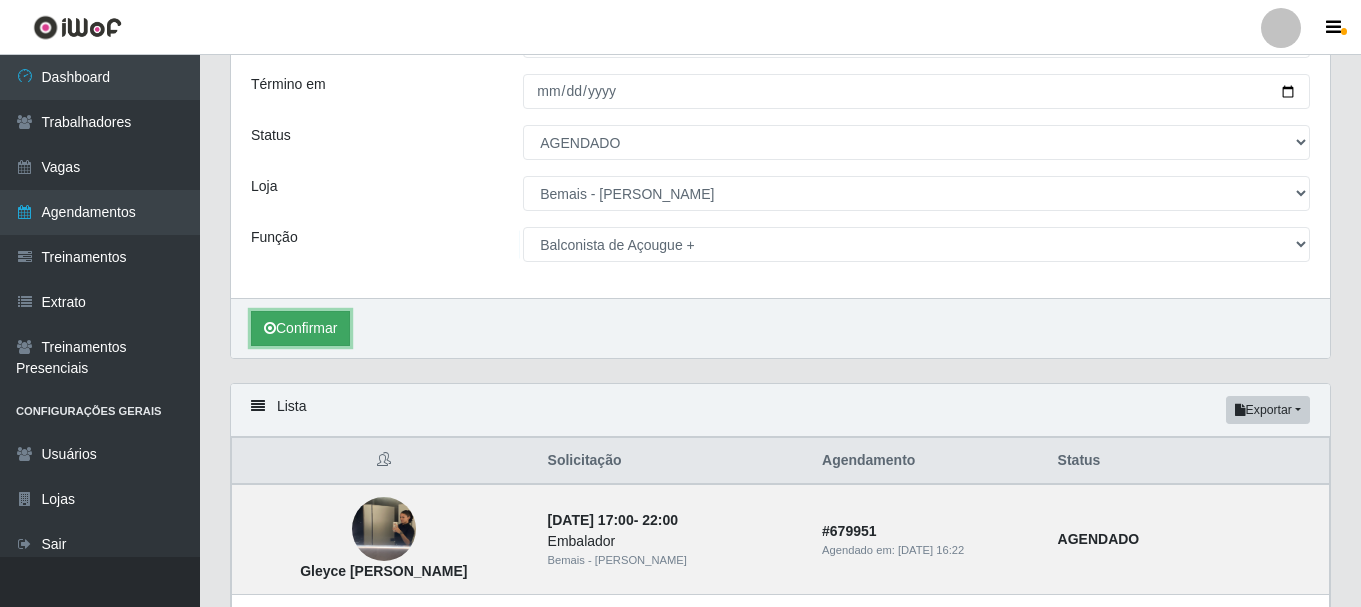 click on "Confirmar" at bounding box center (300, 328) 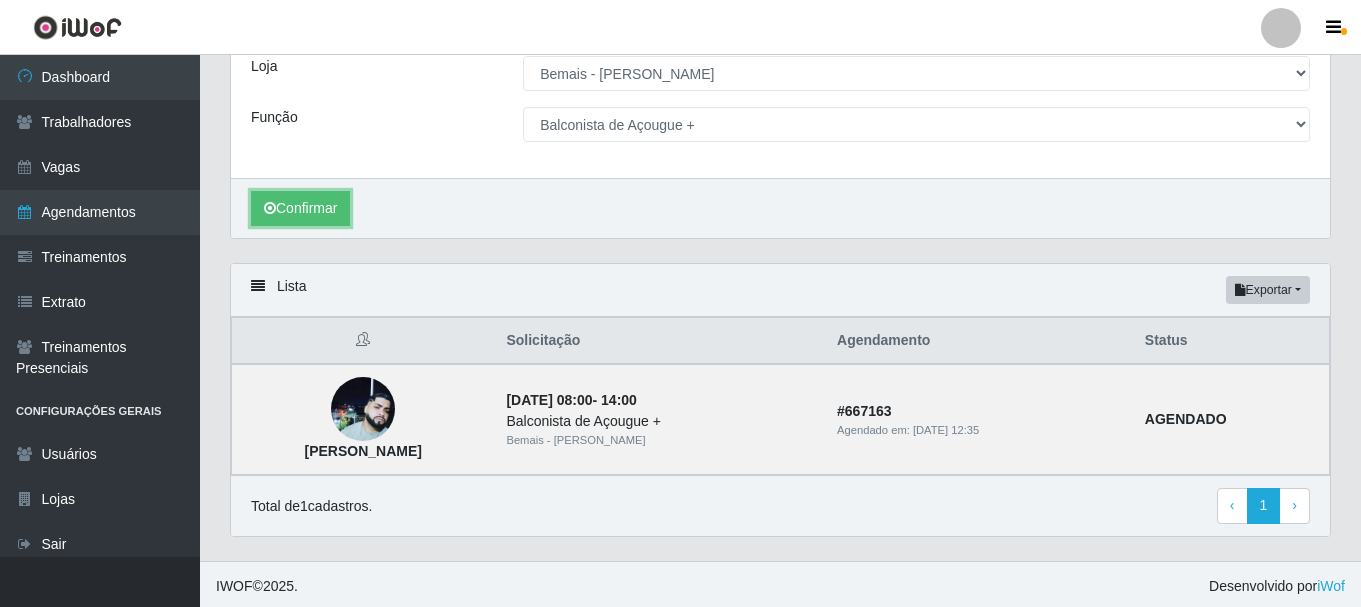 scroll, scrollTop: 296, scrollLeft: 0, axis: vertical 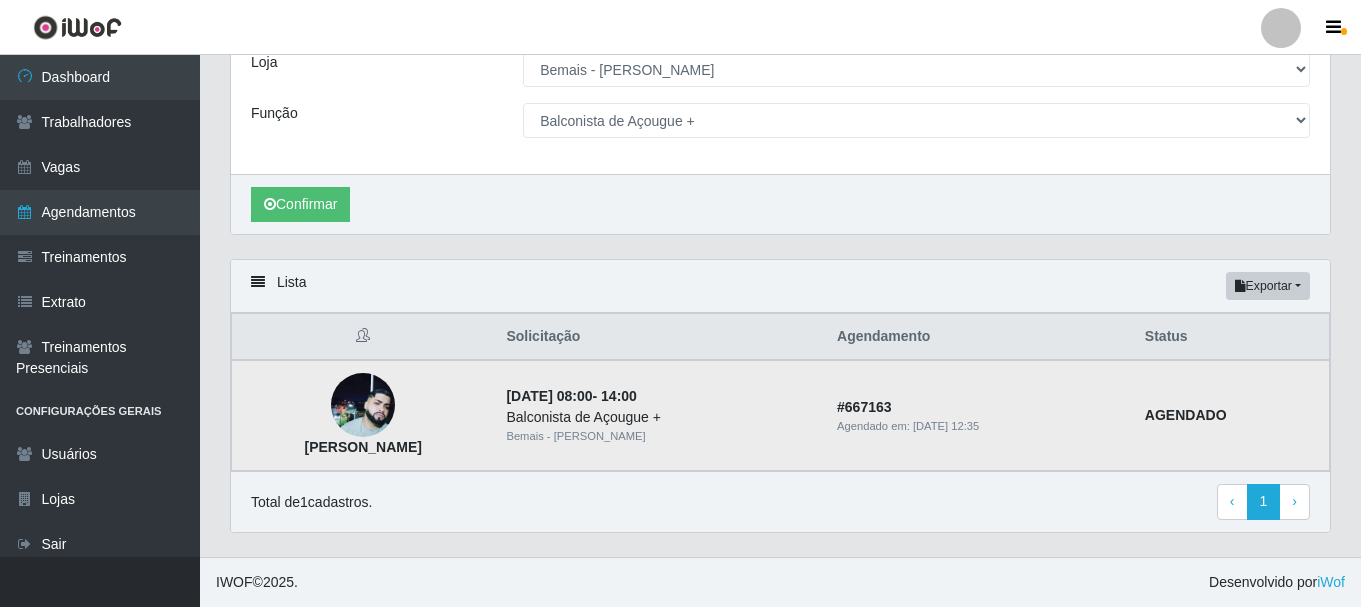 click at bounding box center (363, 405) 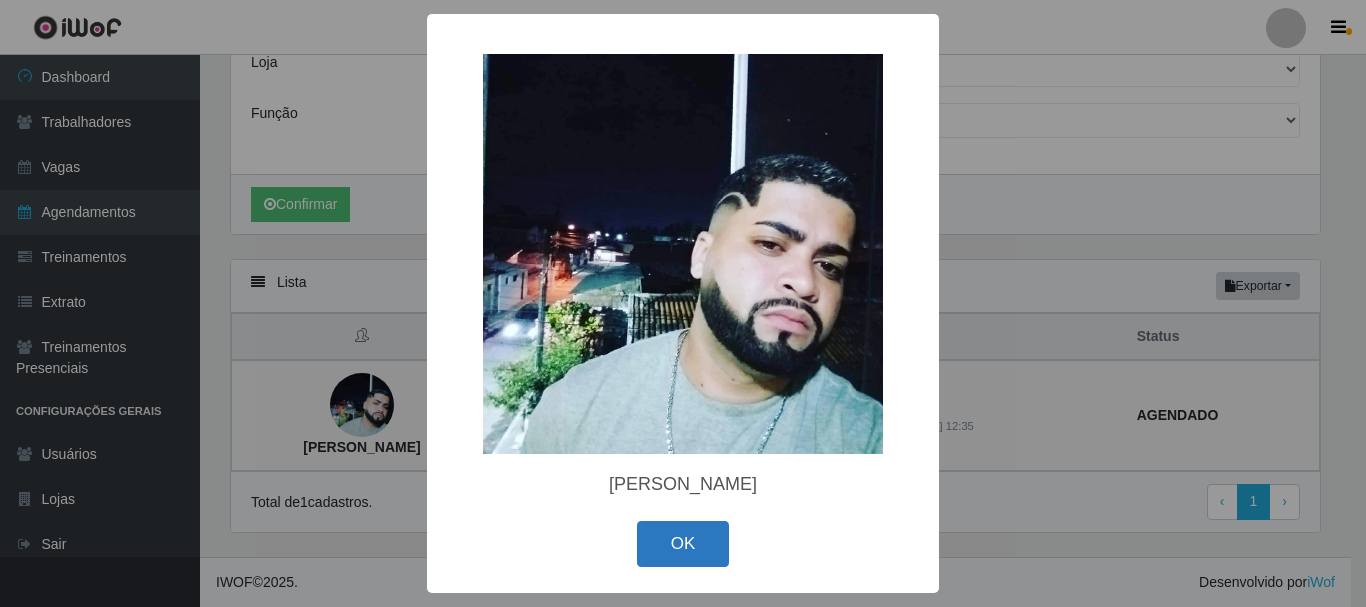 click on "OK" at bounding box center (683, 544) 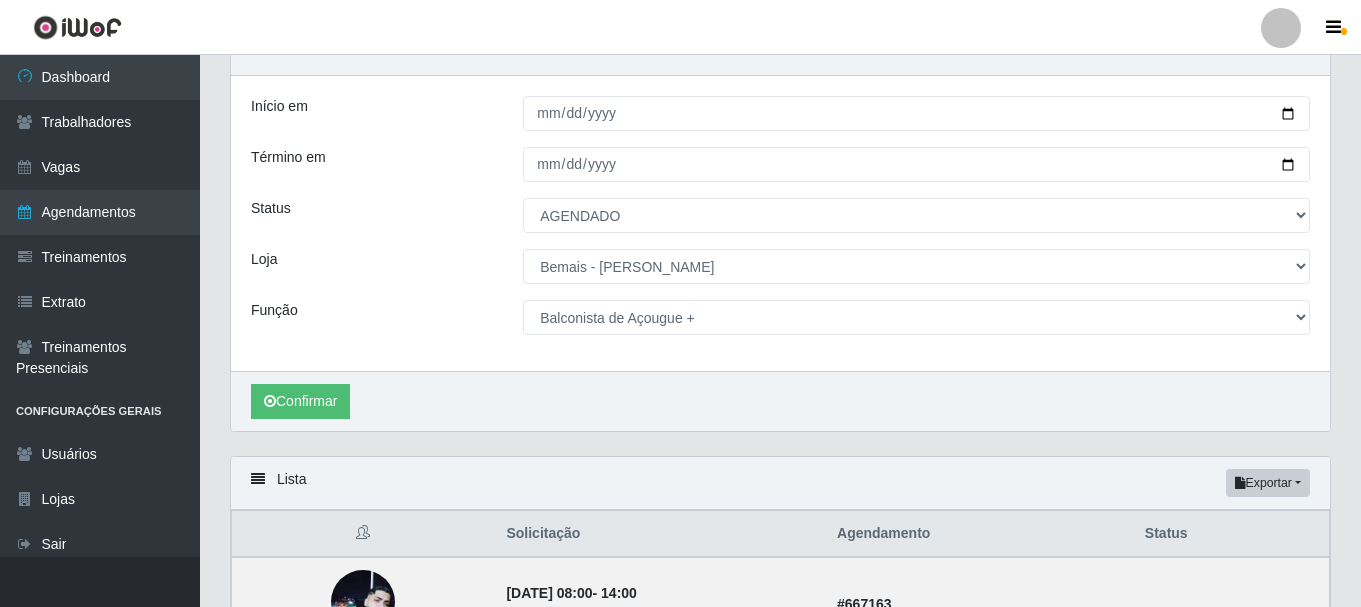 scroll, scrollTop: 96, scrollLeft: 0, axis: vertical 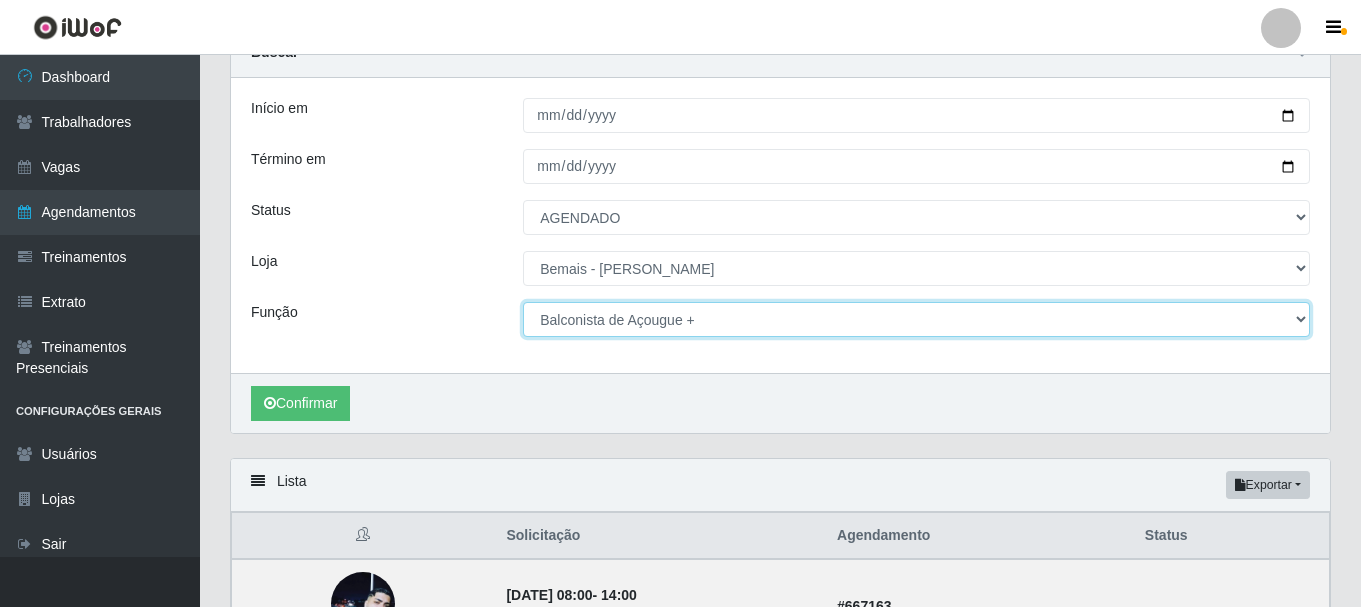 click on "[Selecione...] ASG ASG + ASG ++ Auxiliar de Depósito  Auxiliar de Depósito + Auxiliar de Depósito ++ Auxiliar de Estacionamento Auxiliar de Estacionamento + Auxiliar de Estacionamento ++ Auxiliar de Sushiman Auxiliar de Sushiman+ Auxiliar de Sushiman++ Balconista de Açougue  Balconista de Açougue + Balconista de Açougue ++ Balconista de Frios Balconista de Frios + Balconista de Frios ++ Balconista de Padaria  Balconista de Padaria + Balconista de Padaria ++ Embalador Embalador + Embalador ++ Operador de Caixa Operador de Caixa + Operador de Caixa ++ Repositor  Repositor + Repositor ++ Repositor de Hortifruti Repositor de Hortifruti + Repositor de Hortifruti ++" at bounding box center (916, 319) 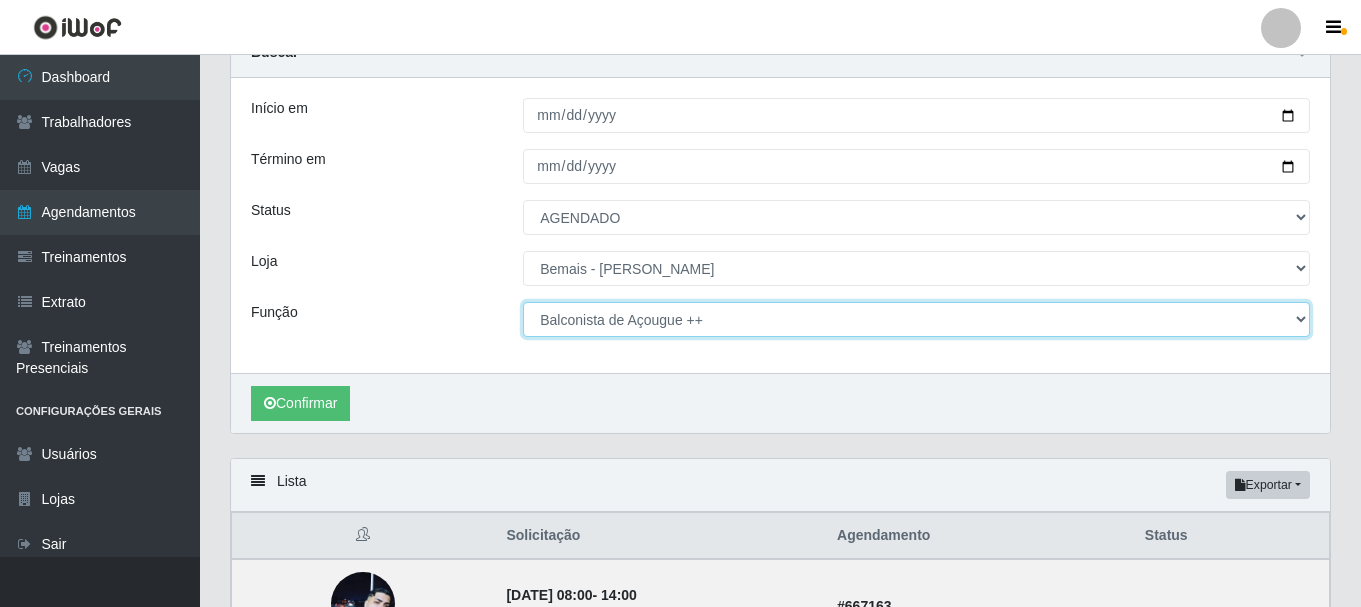 click on "[Selecione...] ASG ASG + ASG ++ Auxiliar de Depósito  Auxiliar de Depósito + Auxiliar de Depósito ++ Auxiliar de Estacionamento Auxiliar de Estacionamento + Auxiliar de Estacionamento ++ Auxiliar de Sushiman Auxiliar de Sushiman+ Auxiliar de Sushiman++ Balconista de Açougue  Balconista de Açougue + Balconista de Açougue ++ Balconista de Frios Balconista de Frios + Balconista de Frios ++ Balconista de Padaria  Balconista de Padaria + Balconista de Padaria ++ Embalador Embalador + Embalador ++ Operador de Caixa Operador de Caixa + Operador de Caixa ++ Repositor  Repositor + Repositor ++ Repositor de Hortifruti Repositor de Hortifruti + Repositor de Hortifruti ++" at bounding box center [916, 319] 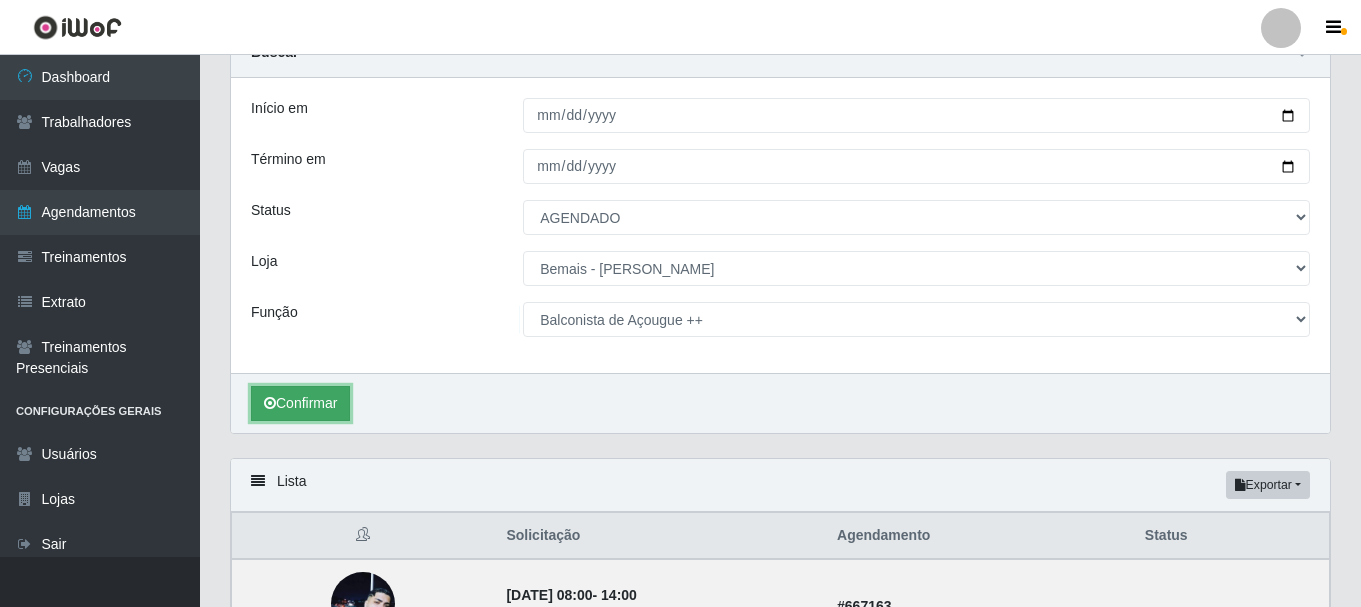 click on "Confirmar" at bounding box center (300, 403) 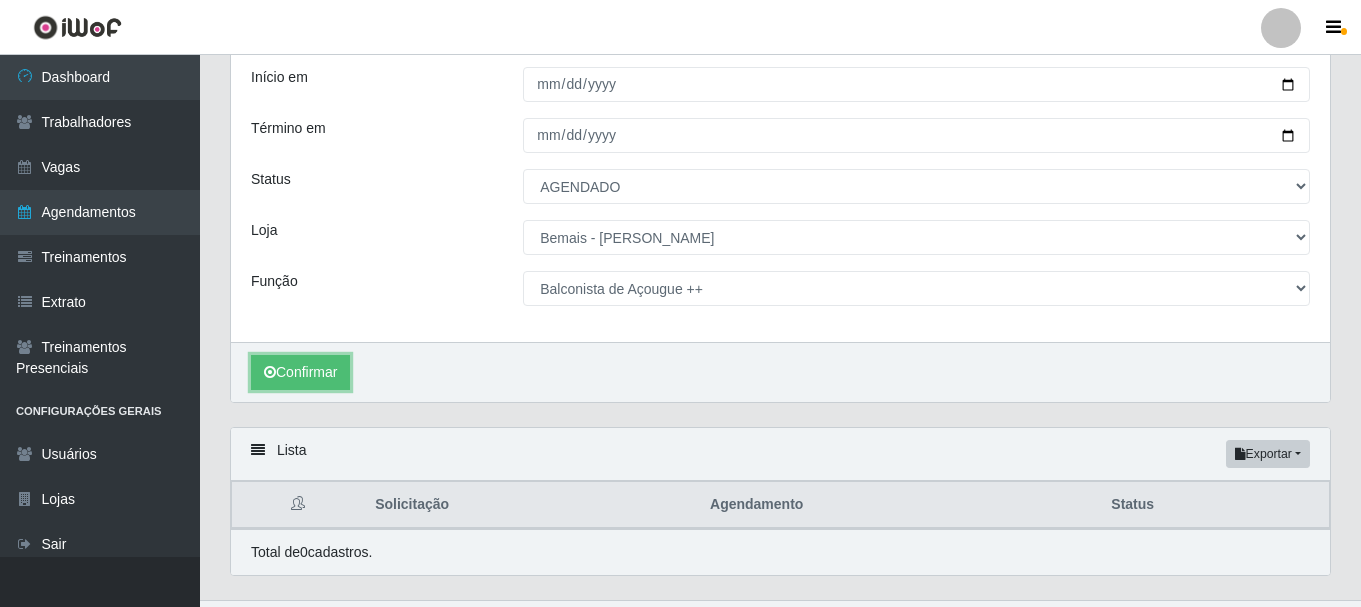 scroll, scrollTop: 171, scrollLeft: 0, axis: vertical 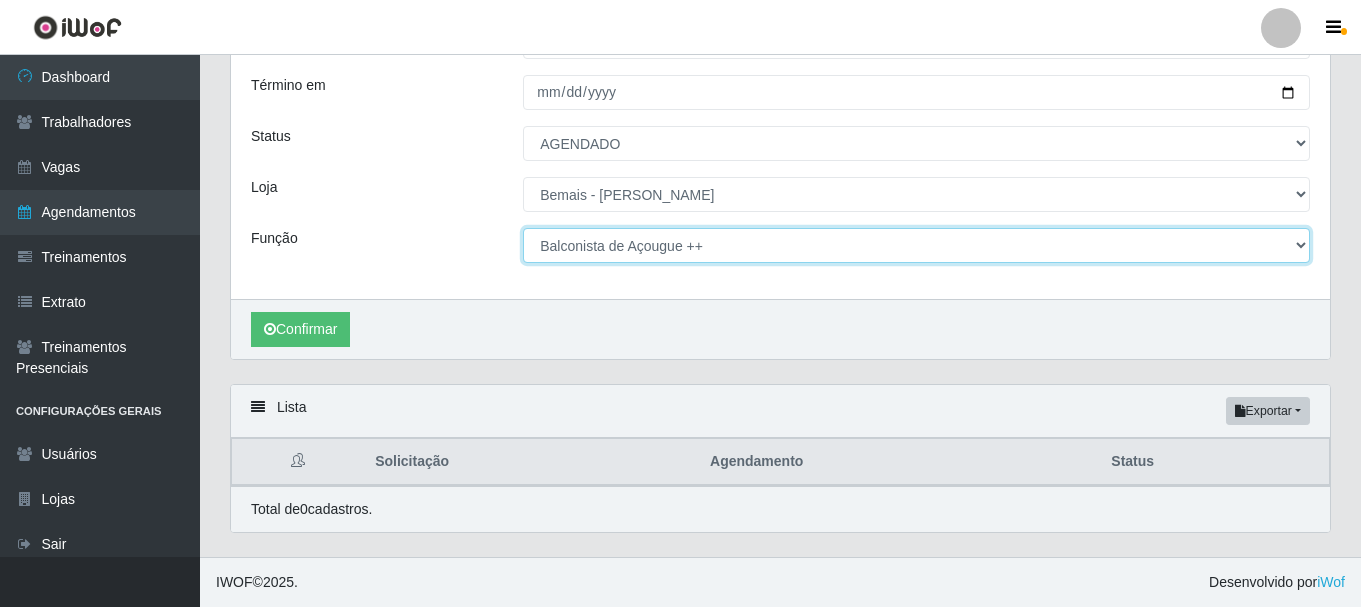 click on "[Selecione...] ASG ASG + ASG ++ Auxiliar de Depósito  Auxiliar de Depósito + Auxiliar de Depósito ++ Auxiliar de Estacionamento Auxiliar de Estacionamento + Auxiliar de Estacionamento ++ Auxiliar de Sushiman Auxiliar de Sushiman+ Auxiliar de Sushiman++ Balconista de Açougue  Balconista de Açougue + Balconista de Açougue ++ Balconista de Frios Balconista de Frios + Balconista de Frios ++ Balconista de Padaria  Balconista de Padaria + Balconista de Padaria ++ Embalador Embalador + Embalador ++ Operador de Caixa Operador de Caixa + Operador de Caixa ++ Repositor  Repositor + Repositor ++ Repositor de Hortifruti Repositor de Hortifruti + Repositor de Hortifruti ++" at bounding box center (916, 245) 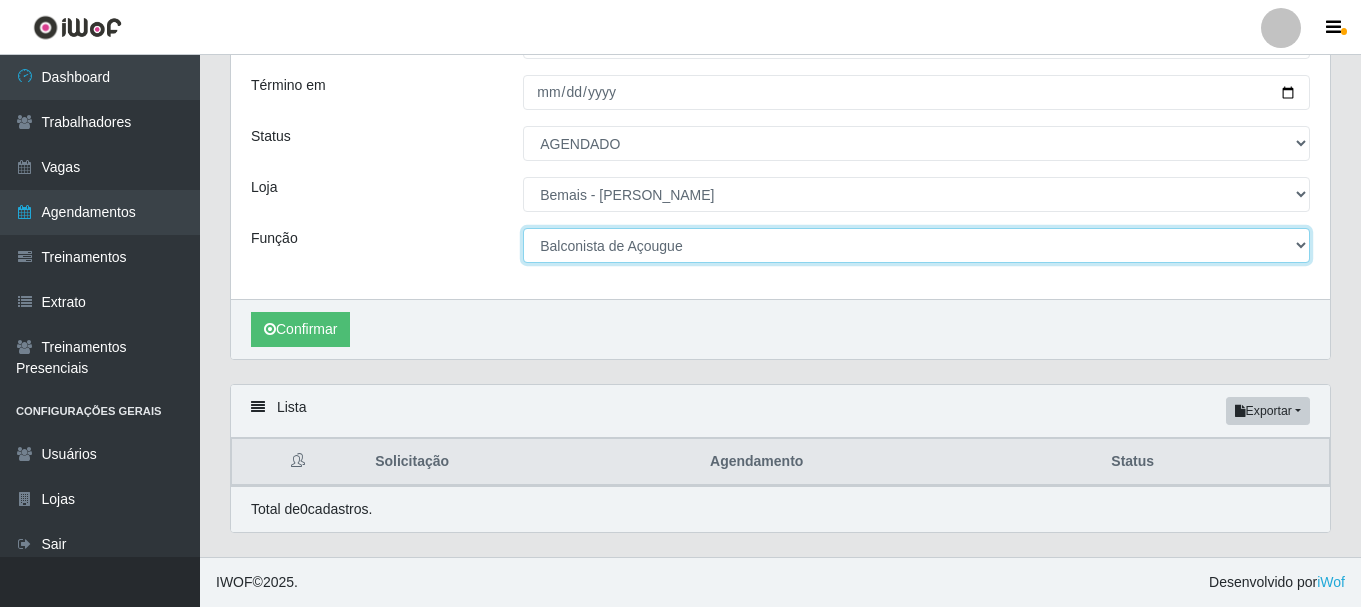click on "[Selecione...] ASG ASG + ASG ++ Auxiliar de Depósito  Auxiliar de Depósito + Auxiliar de Depósito ++ Auxiliar de Estacionamento Auxiliar de Estacionamento + Auxiliar de Estacionamento ++ Auxiliar de Sushiman Auxiliar de Sushiman+ Auxiliar de Sushiman++ Balconista de Açougue  Balconista de Açougue + Balconista de Açougue ++ Balconista de Frios Balconista de Frios + Balconista de Frios ++ Balconista de Padaria  Balconista de Padaria + Balconista de Padaria ++ Embalador Embalador + Embalador ++ Operador de Caixa Operador de Caixa + Operador de Caixa ++ Repositor  Repositor + Repositor ++ Repositor de Hortifruti Repositor de Hortifruti + Repositor de Hortifruti ++" at bounding box center [916, 245] 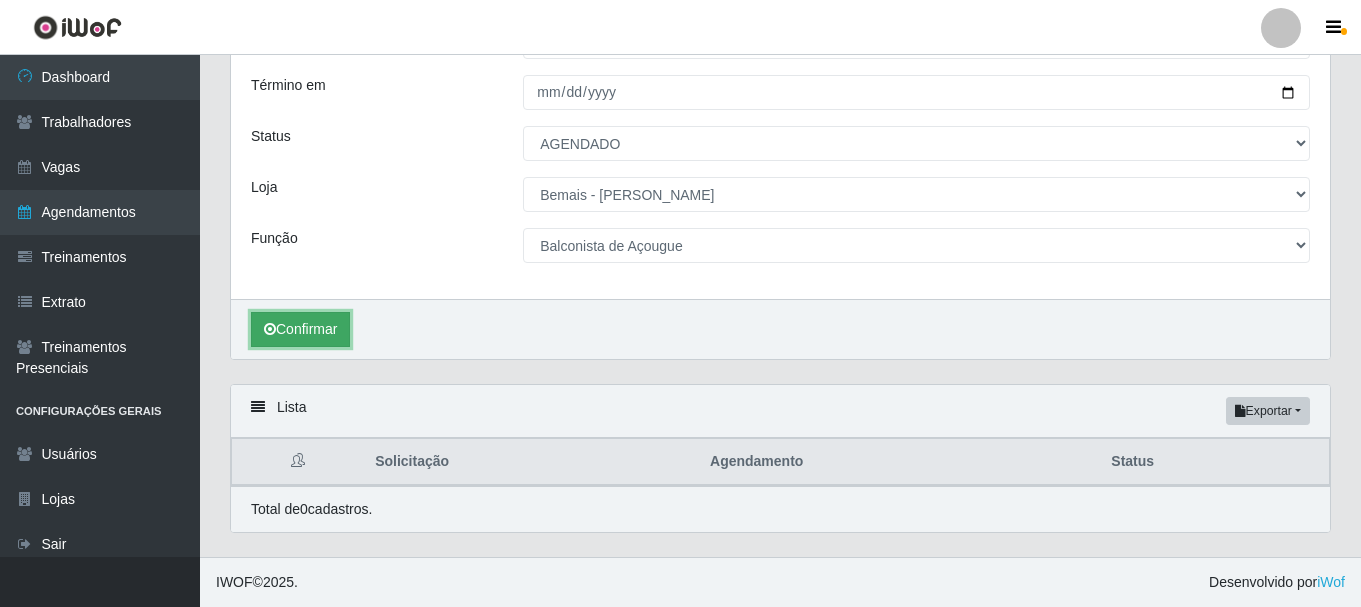 click on "Confirmar" at bounding box center (300, 329) 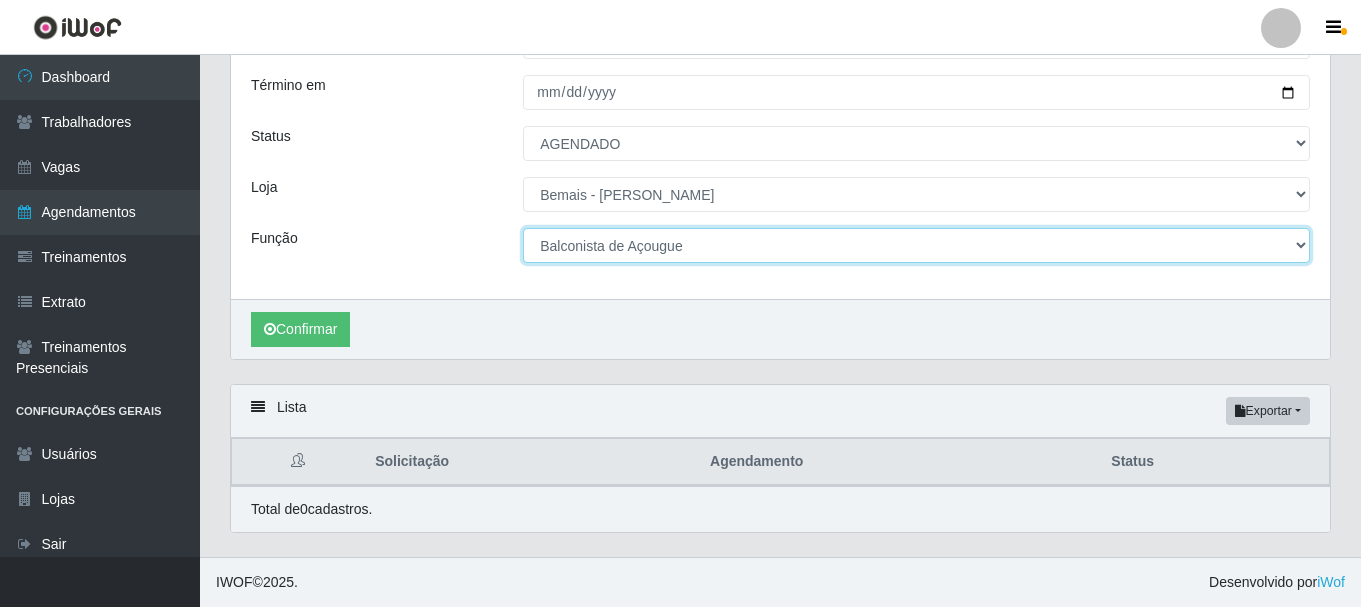 click on "[Selecione...] ASG ASG + ASG ++ Auxiliar de Depósito  Auxiliar de Depósito + Auxiliar de Depósito ++ Auxiliar de Estacionamento Auxiliar de Estacionamento + Auxiliar de Estacionamento ++ Auxiliar de Sushiman Auxiliar de Sushiman+ Auxiliar de Sushiman++ Balconista de Açougue  Balconista de Açougue + Balconista de Açougue ++ Balconista de Frios Balconista de Frios + Balconista de Frios ++ Balconista de Padaria  Balconista de Padaria + Balconista de Padaria ++ Embalador Embalador + Embalador ++ Operador de Caixa Operador de Caixa + Operador de Caixa ++ Repositor  Repositor + Repositor ++ Repositor de Hortifruti Repositor de Hortifruti + Repositor de Hortifruti ++" at bounding box center [916, 245] 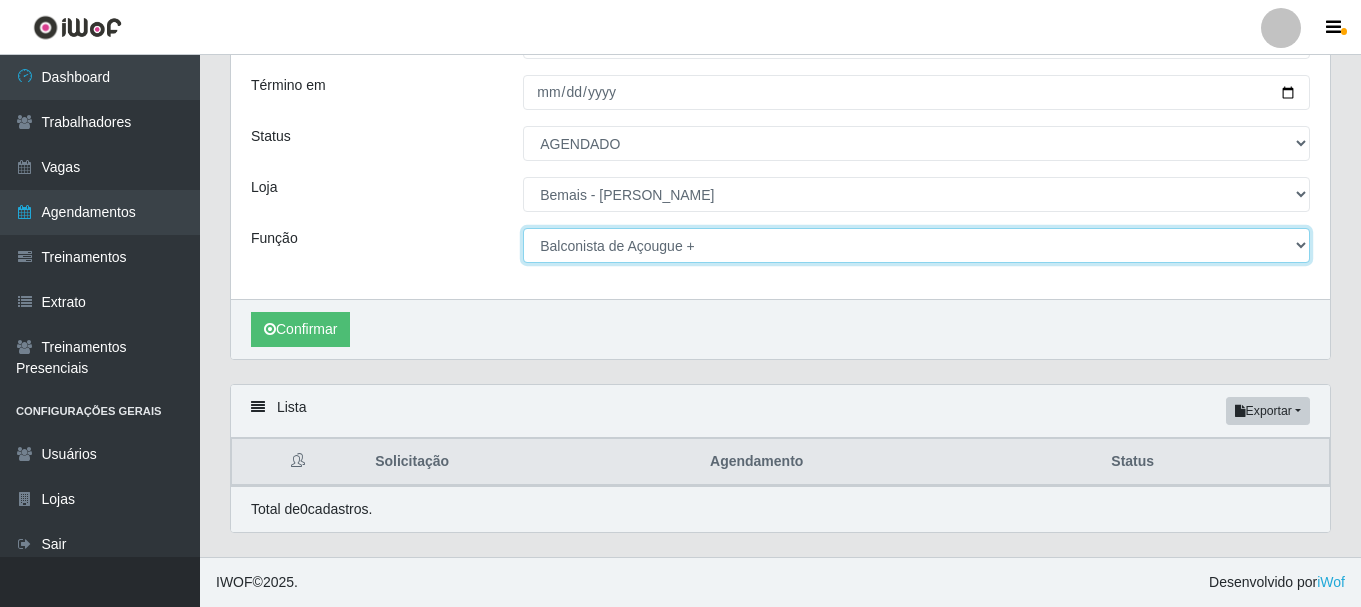 click on "[Selecione...] ASG ASG + ASG ++ Auxiliar de Depósito  Auxiliar de Depósito + Auxiliar de Depósito ++ Auxiliar de Estacionamento Auxiliar de Estacionamento + Auxiliar de Estacionamento ++ Auxiliar de Sushiman Auxiliar de Sushiman+ Auxiliar de Sushiman++ Balconista de Açougue  Balconista de Açougue + Balconista de Açougue ++ Balconista de Frios Balconista de Frios + Balconista de Frios ++ Balconista de Padaria  Balconista de Padaria + Balconista de Padaria ++ Embalador Embalador + Embalador ++ Operador de Caixa Operador de Caixa + Operador de Caixa ++ Repositor  Repositor + Repositor ++ Repositor de Hortifruti Repositor de Hortifruti + Repositor de Hortifruti ++" at bounding box center [916, 245] 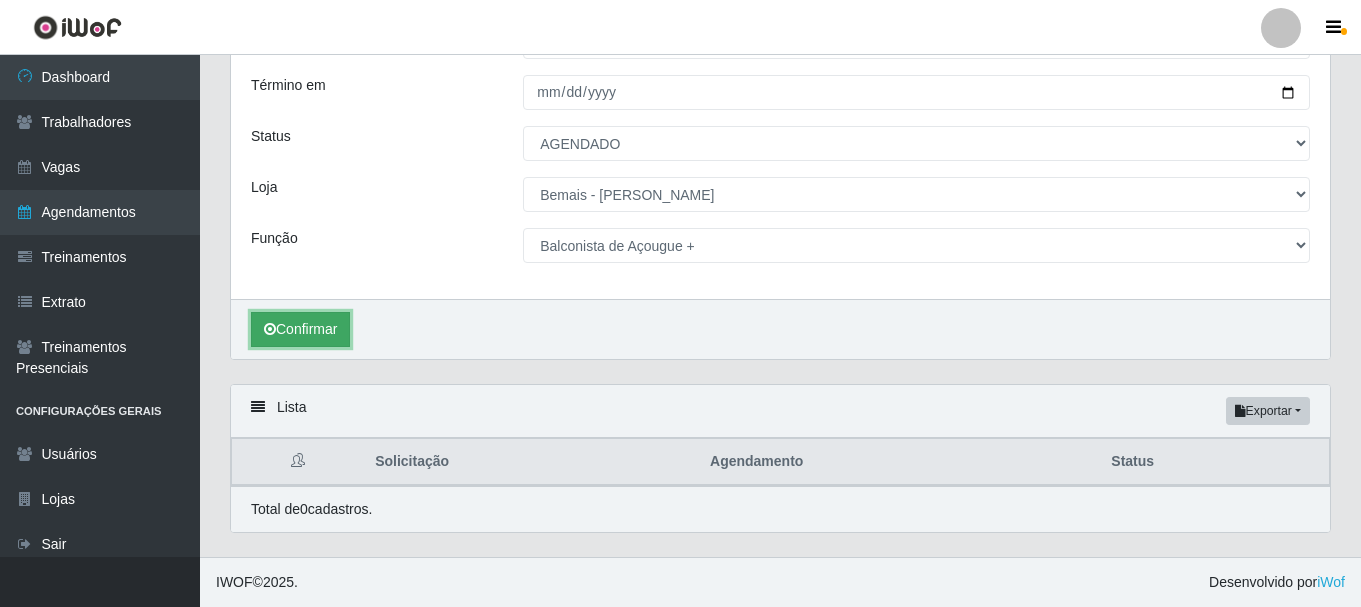 click on "Confirmar" at bounding box center [300, 329] 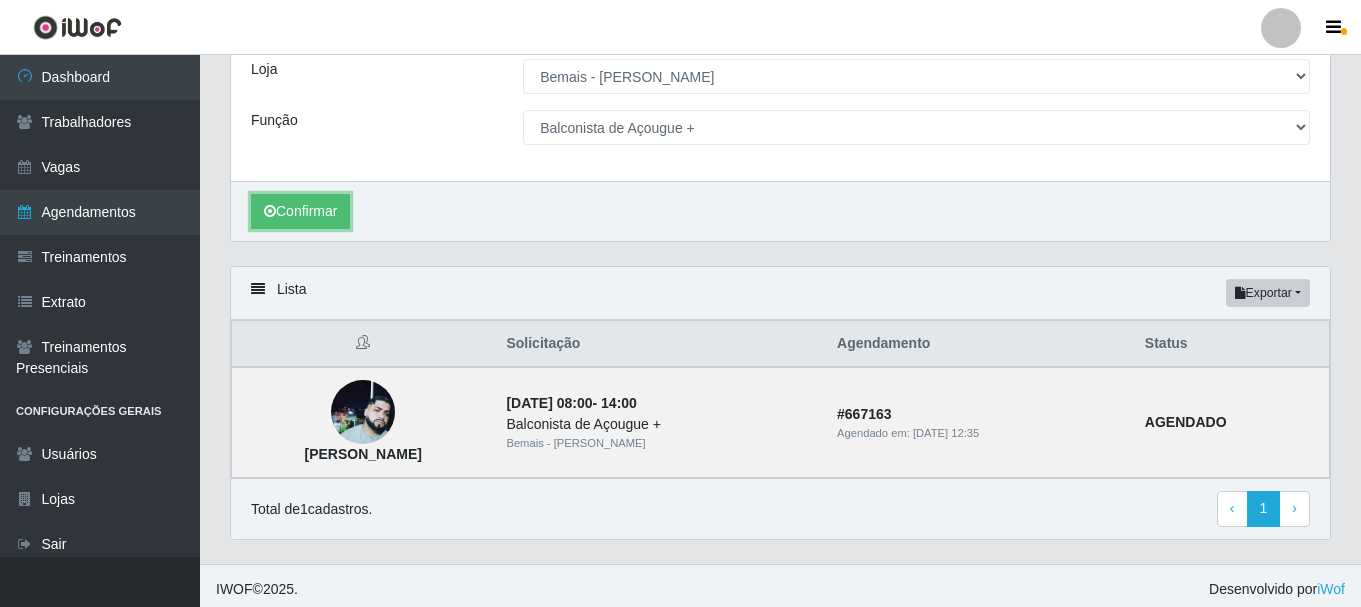 scroll, scrollTop: 296, scrollLeft: 0, axis: vertical 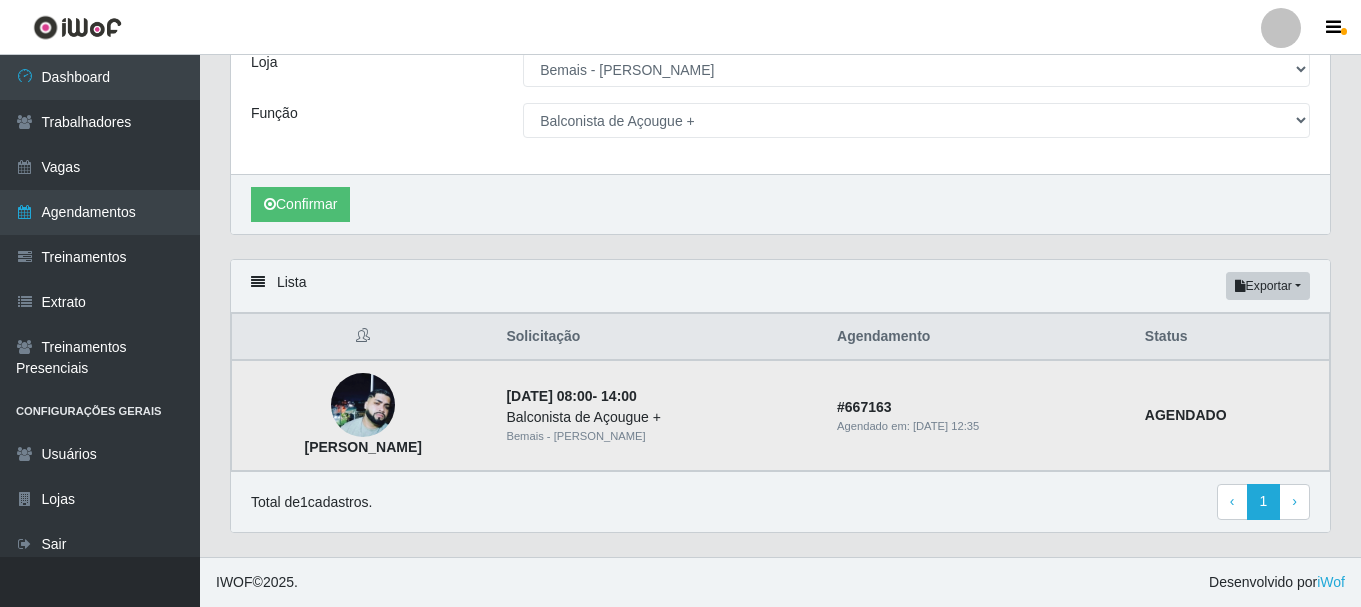 click on "Balconista de Açougue +" at bounding box center [659, 417] 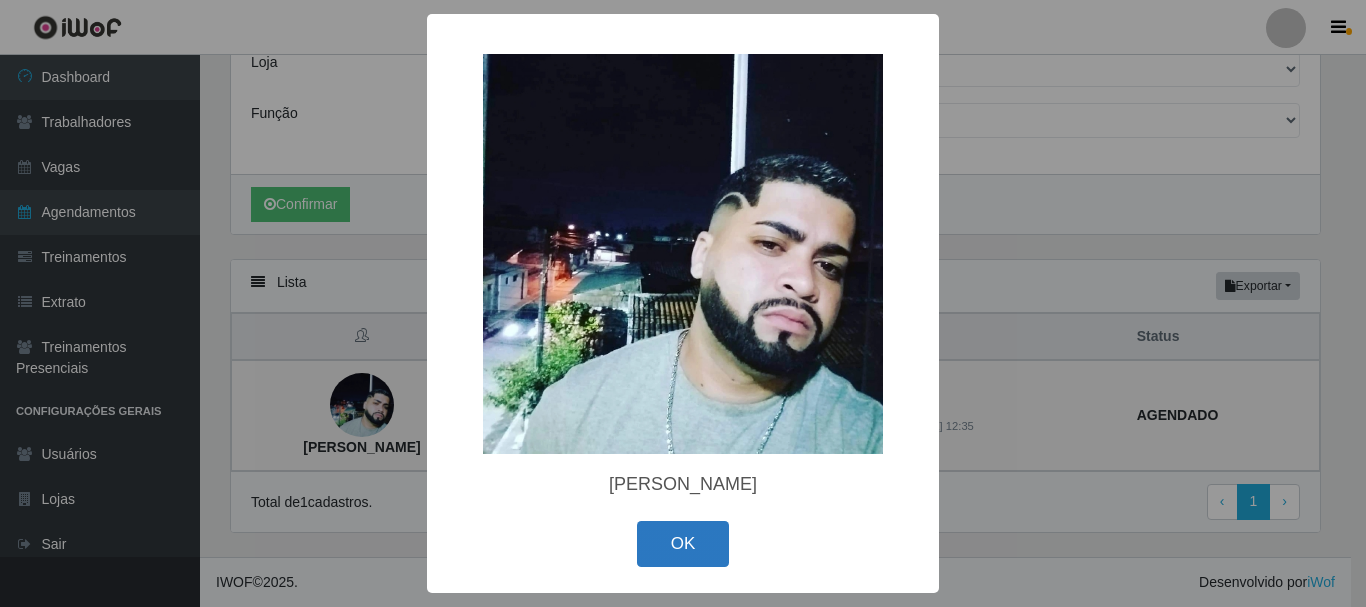click on "OK" at bounding box center (683, 544) 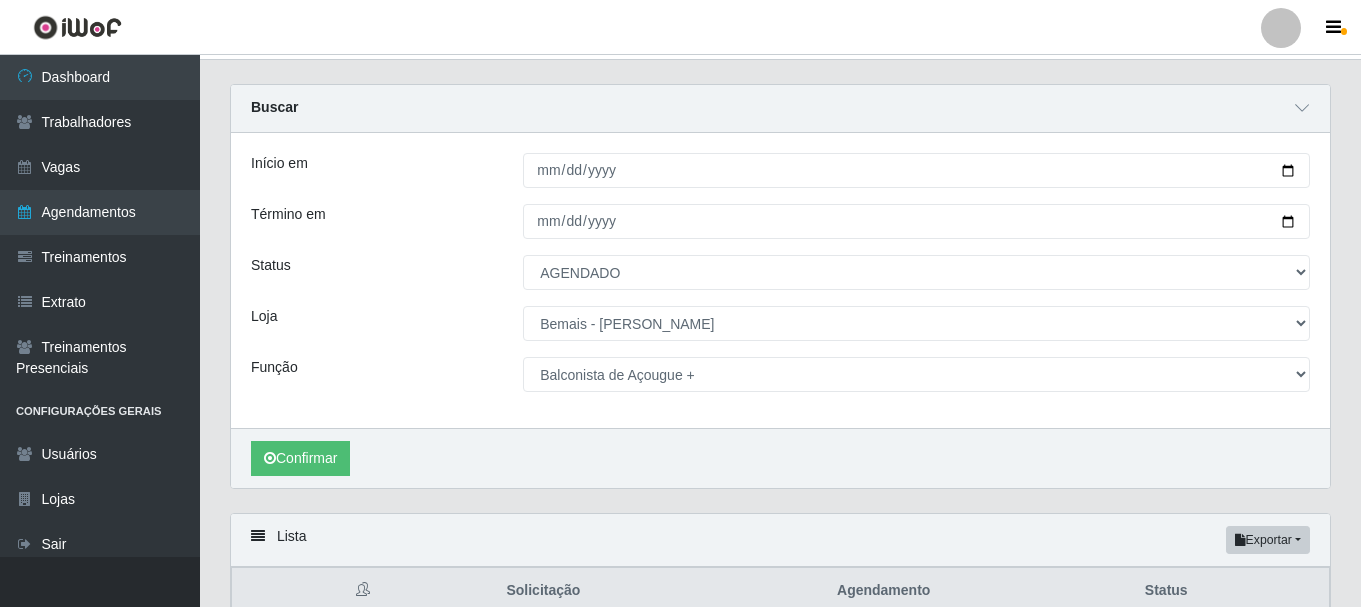 scroll, scrollTop: 0, scrollLeft: 0, axis: both 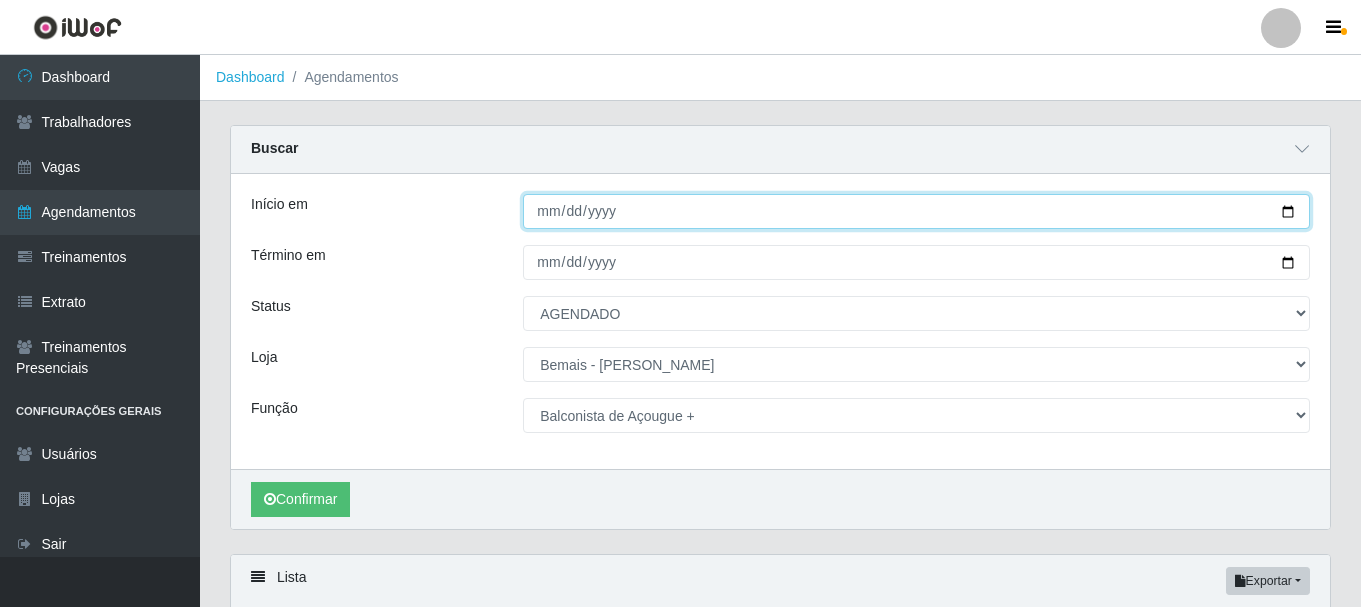 click on "[DATE]" at bounding box center (916, 211) 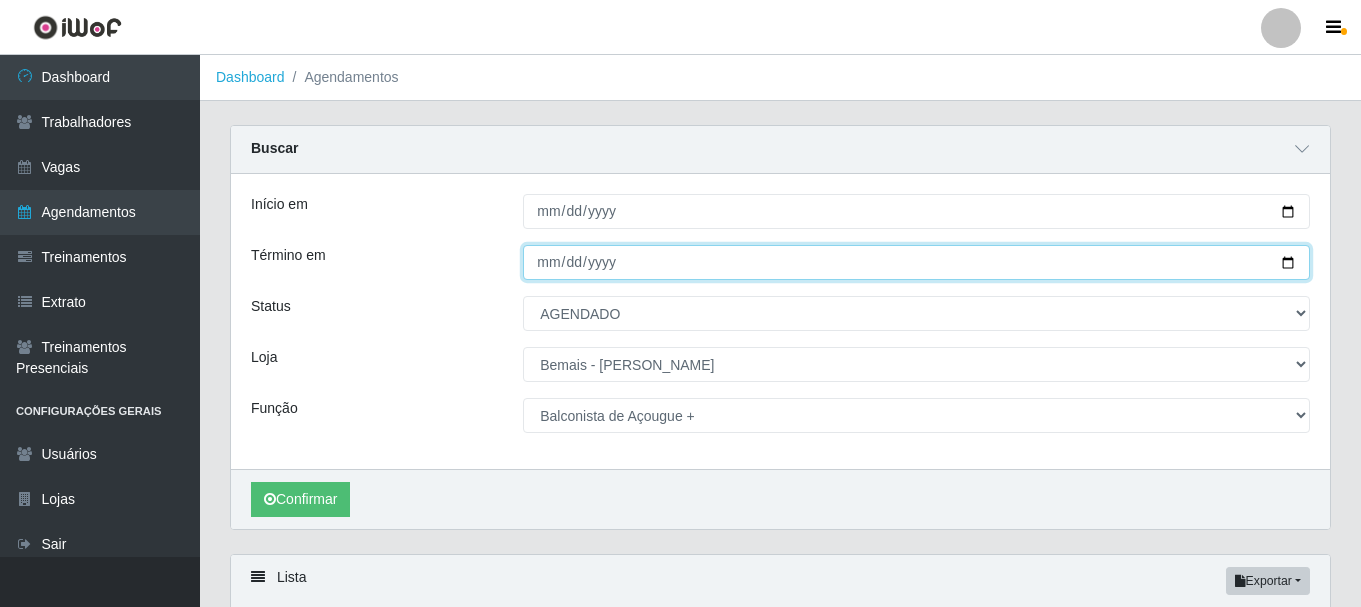 click on "[DATE]" at bounding box center (916, 262) 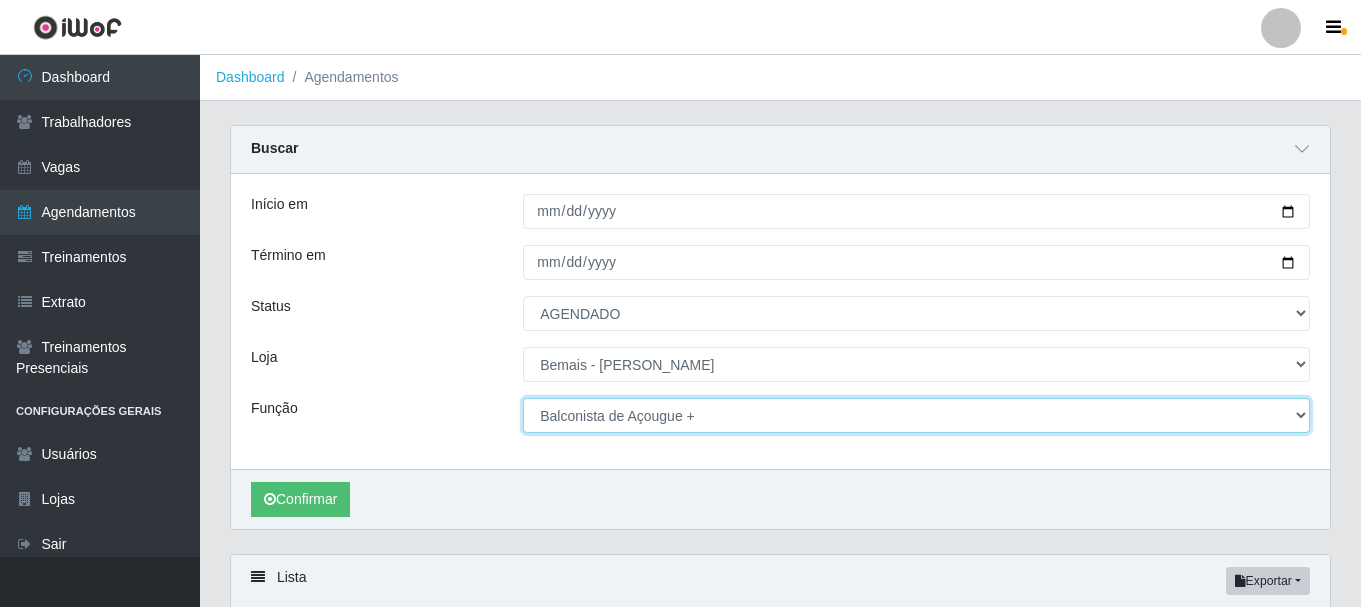 click on "[Selecione...] ASG ASG + ASG ++ Auxiliar de Depósito  Auxiliar de Depósito + Auxiliar de Depósito ++ Auxiliar de Estacionamento Auxiliar de Estacionamento + Auxiliar de Estacionamento ++ Auxiliar de Sushiman Auxiliar de Sushiman+ Auxiliar de Sushiman++ Balconista de Açougue  Balconista de Açougue + Balconista de Açougue ++ Balconista de Frios Balconista de Frios + Balconista de Frios ++ Balconista de Padaria  Balconista de Padaria + Balconista de Padaria ++ Embalador Embalador + Embalador ++ Operador de Caixa Operador de Caixa + Operador de Caixa ++ Repositor  Repositor + Repositor ++ Repositor de Hortifruti Repositor de Hortifruti + Repositor de Hortifruti ++" at bounding box center (916, 415) 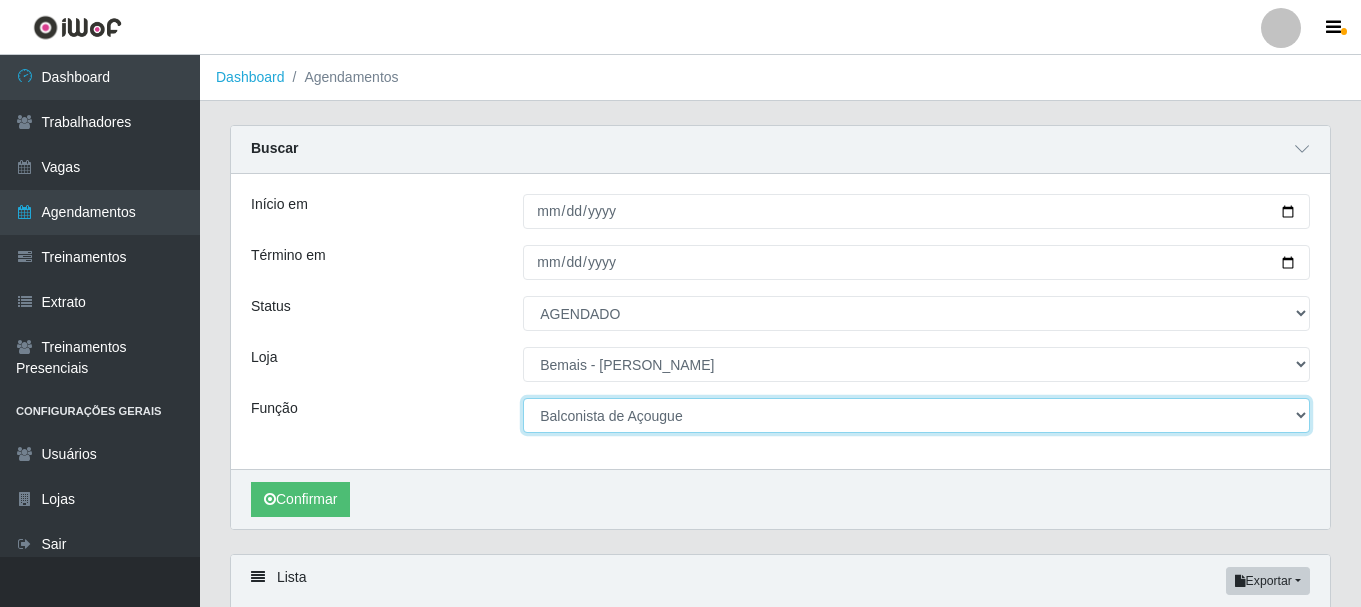 click on "[Selecione...] ASG ASG + ASG ++ Auxiliar de Depósito  Auxiliar de Depósito + Auxiliar de Depósito ++ Auxiliar de Estacionamento Auxiliar de Estacionamento + Auxiliar de Estacionamento ++ Auxiliar de Sushiman Auxiliar de Sushiman+ Auxiliar de Sushiman++ Balconista de Açougue  Balconista de Açougue + Balconista de Açougue ++ Balconista de Frios Balconista de Frios + Balconista de Frios ++ Balconista de Padaria  Balconista de Padaria + Balconista de Padaria ++ Embalador Embalador + Embalador ++ Operador de Caixa Operador de Caixa + Operador de Caixa ++ Repositor  Repositor + Repositor ++ Repositor de Hortifruti Repositor de Hortifruti + Repositor de Hortifruti ++" at bounding box center [916, 415] 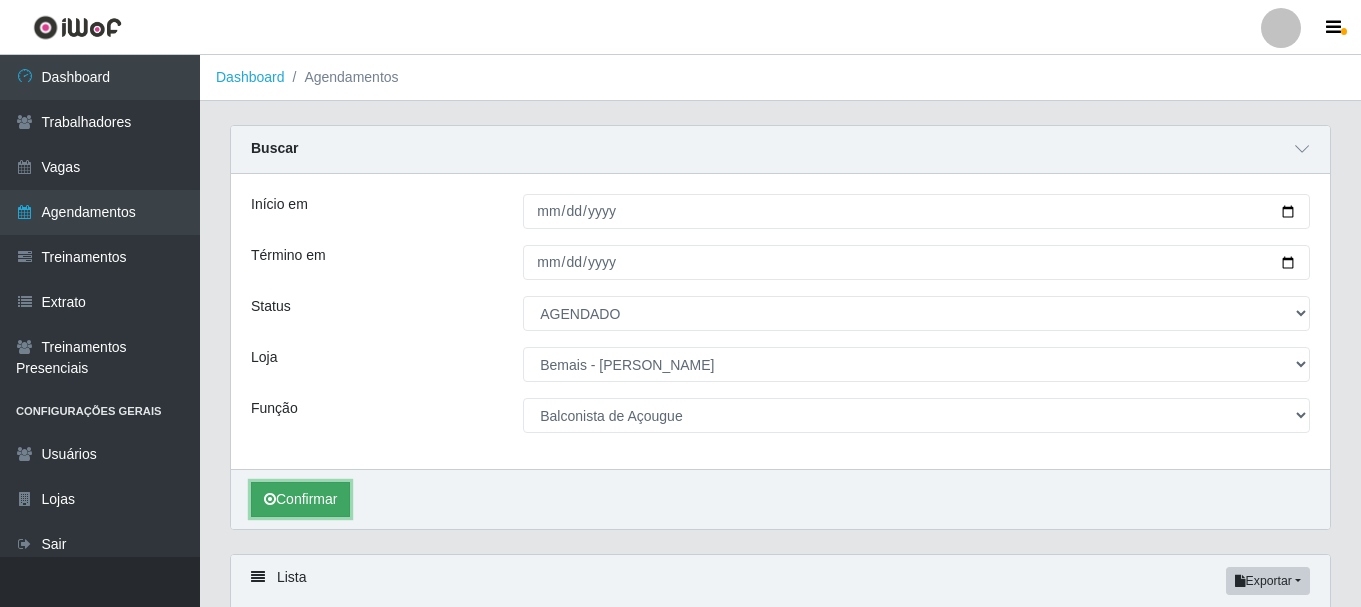 click on "Confirmar" at bounding box center (300, 499) 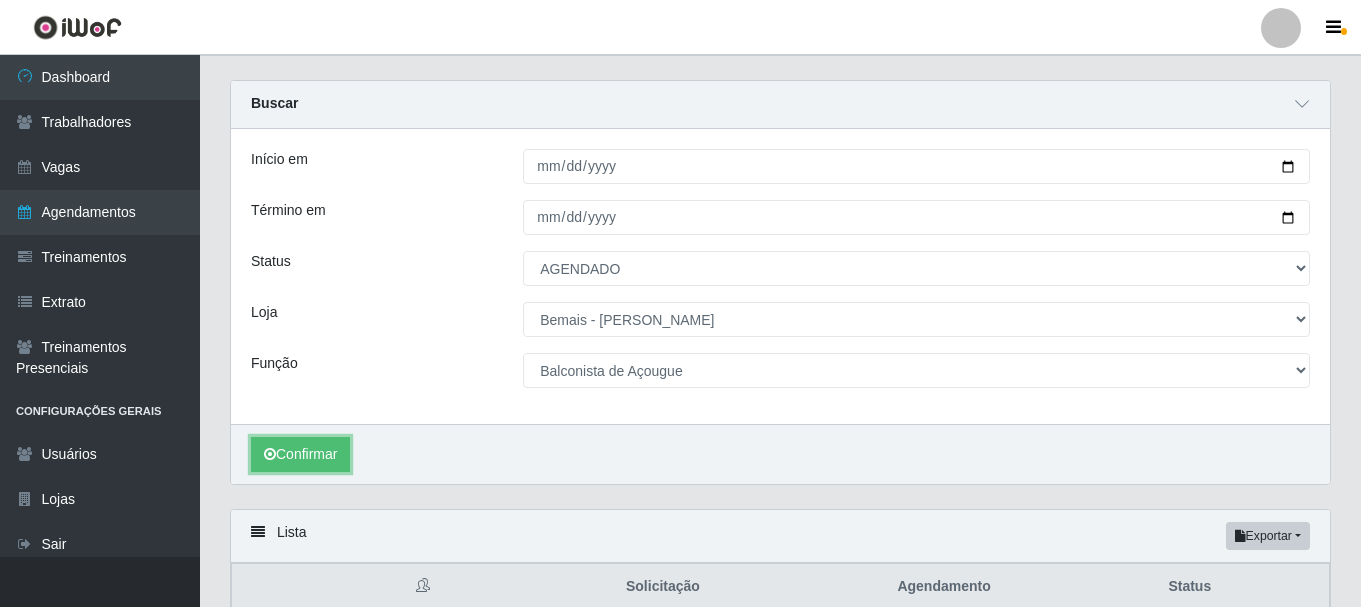 scroll, scrollTop: 0, scrollLeft: 0, axis: both 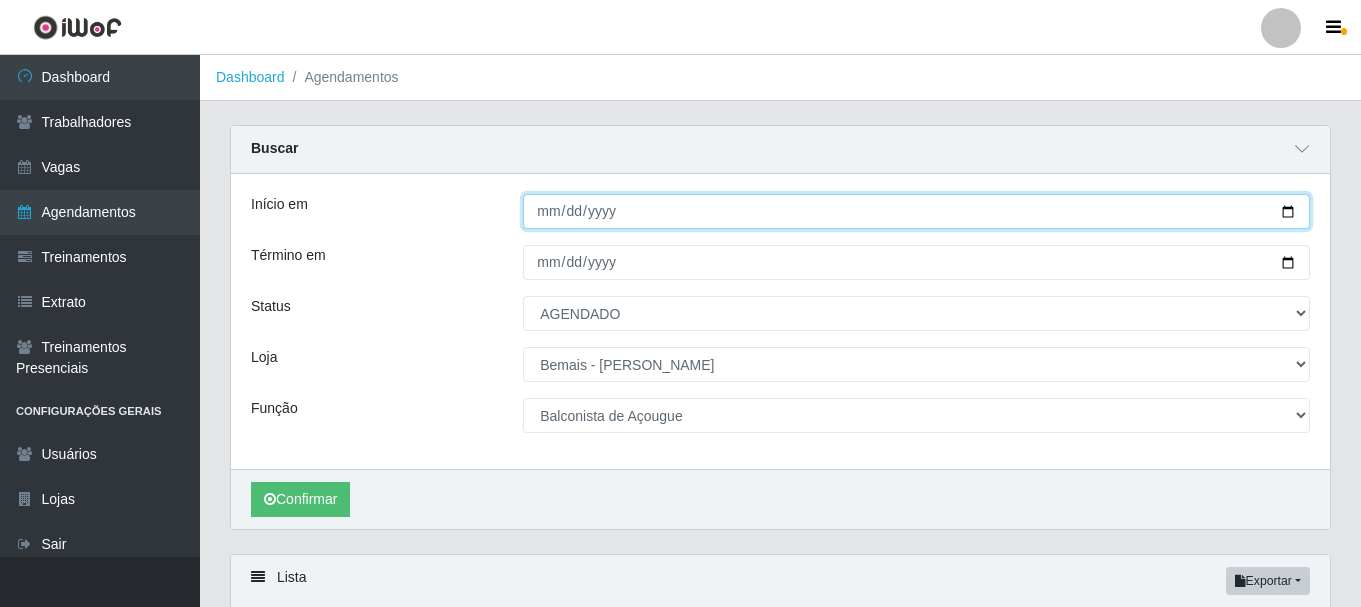 click on "[DATE]" at bounding box center [916, 211] 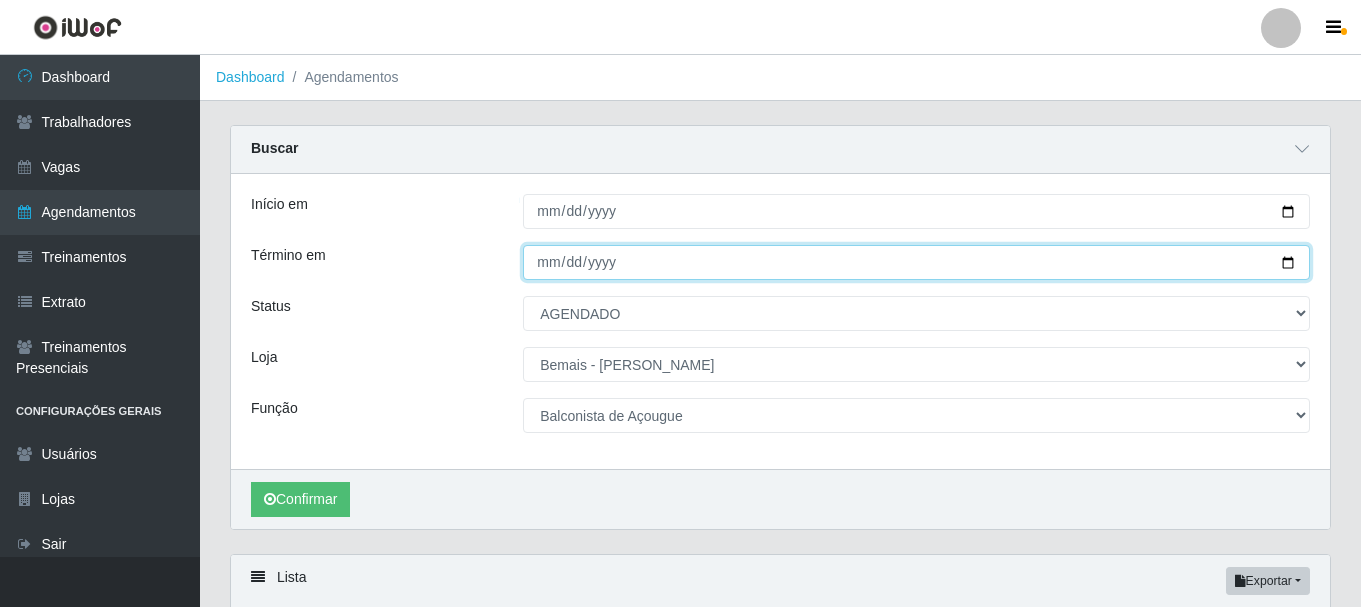 click on "[DATE]" at bounding box center [916, 262] 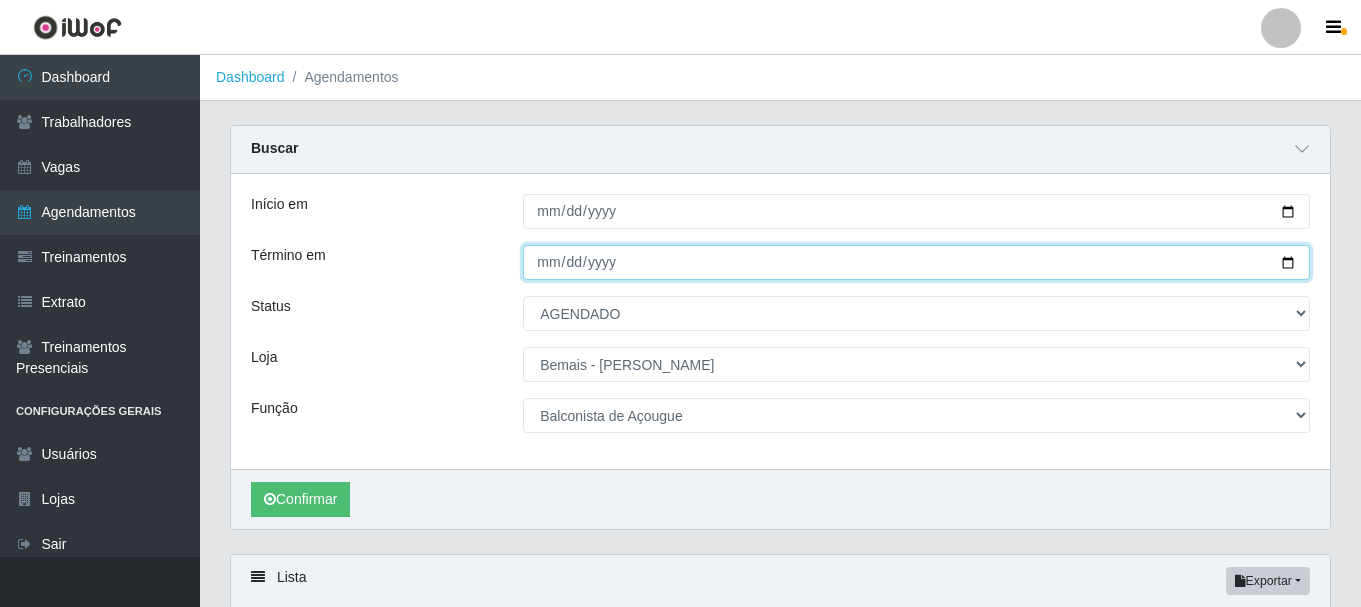 type on "[DATE]" 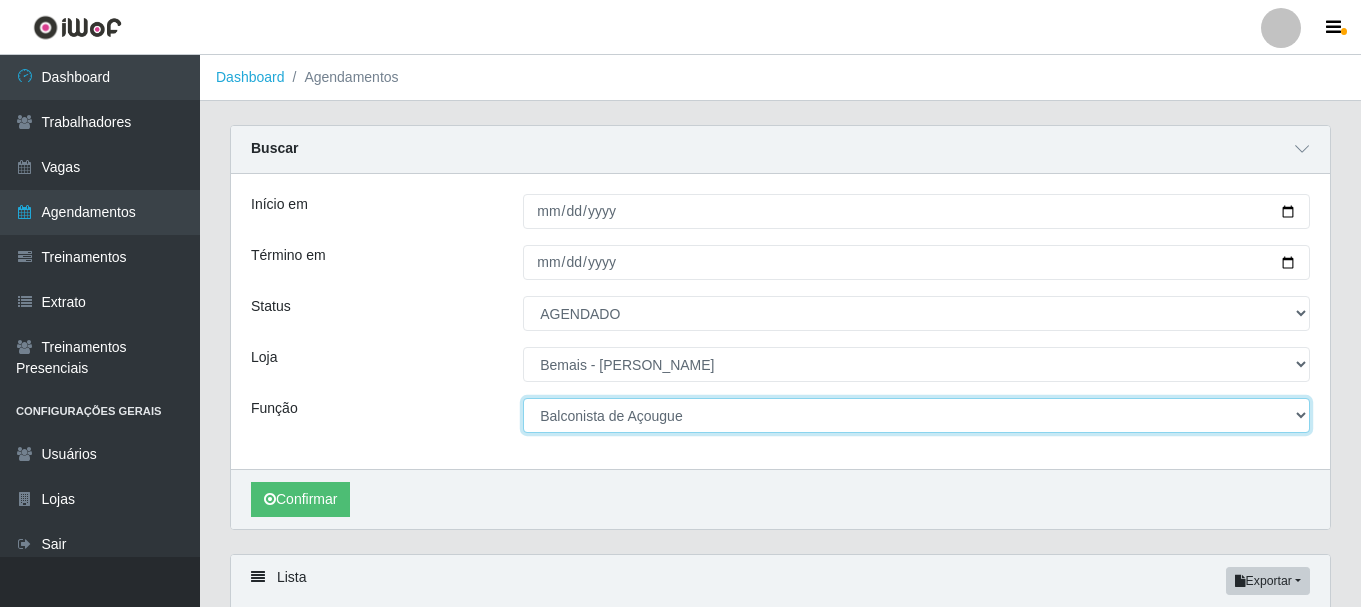 click on "[Selecione...] ASG ASG + ASG ++ Auxiliar de Depósito  Auxiliar de Depósito + Auxiliar de Depósito ++ Auxiliar de Estacionamento Auxiliar de Estacionamento + Auxiliar de Estacionamento ++ Auxiliar de Sushiman Auxiliar de Sushiman+ Auxiliar de Sushiman++ Balconista de Açougue  Balconista de Açougue + Balconista de Açougue ++ Balconista de Frios Balconista de Frios + Balconista de Frios ++ Balconista de Padaria  Balconista de Padaria + Balconista de Padaria ++ Embalador Embalador + Embalador ++ Operador de Caixa Operador de Caixa + Operador de Caixa ++ Repositor  Repositor + Repositor ++ Repositor de Hortifruti Repositor de Hortifruti + Repositor de Hortifruti ++" at bounding box center (916, 415) 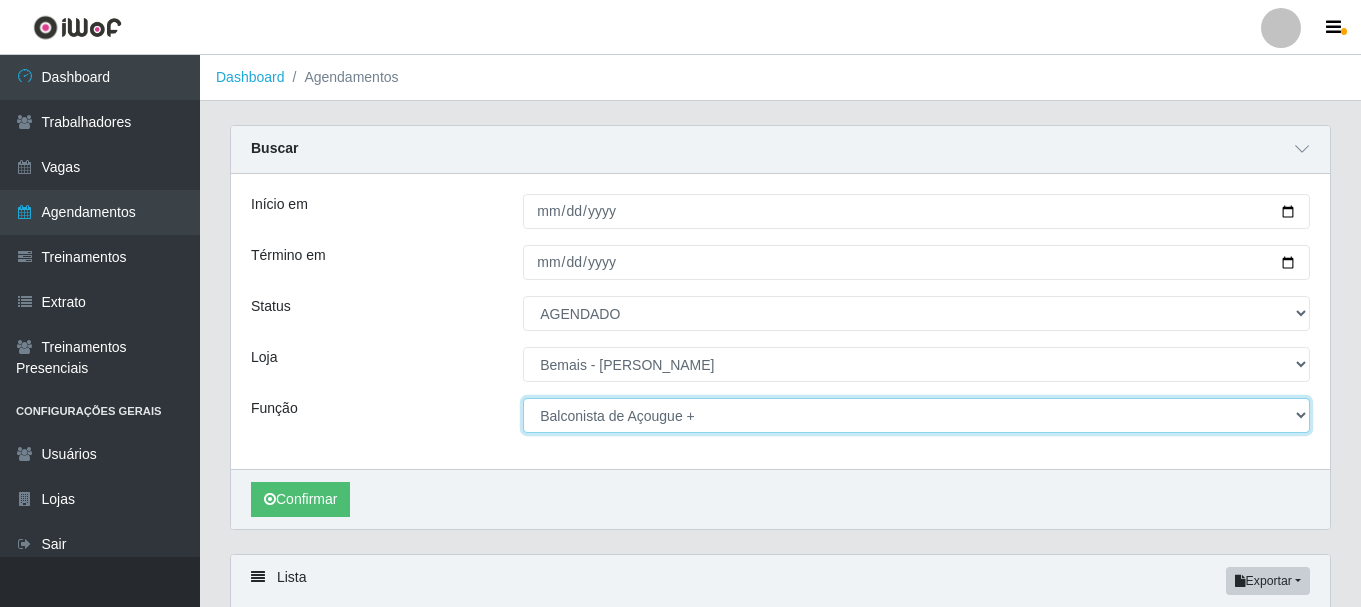 click on "[Selecione...] ASG ASG + ASG ++ Auxiliar de Depósito  Auxiliar de Depósito + Auxiliar de Depósito ++ Auxiliar de Estacionamento Auxiliar de Estacionamento + Auxiliar de Estacionamento ++ Auxiliar de Sushiman Auxiliar de Sushiman+ Auxiliar de Sushiman++ Balconista de Açougue  Balconista de Açougue + Balconista de Açougue ++ Balconista de Frios Balconista de Frios + Balconista de Frios ++ Balconista de Padaria  Balconista de Padaria + Balconista de Padaria ++ Embalador Embalador + Embalador ++ Operador de Caixa Operador de Caixa + Operador de Caixa ++ Repositor  Repositor + Repositor ++ Repositor de Hortifruti Repositor de Hortifruti + Repositor de Hortifruti ++" at bounding box center [916, 415] 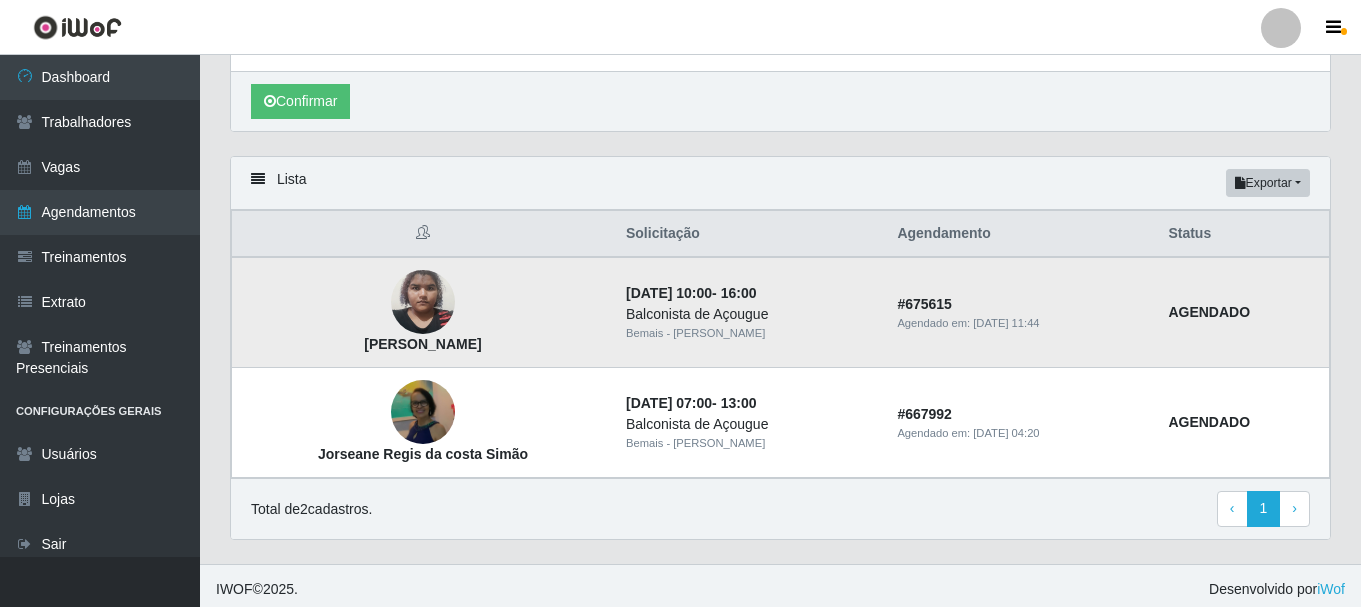 scroll, scrollTop: 400, scrollLeft: 0, axis: vertical 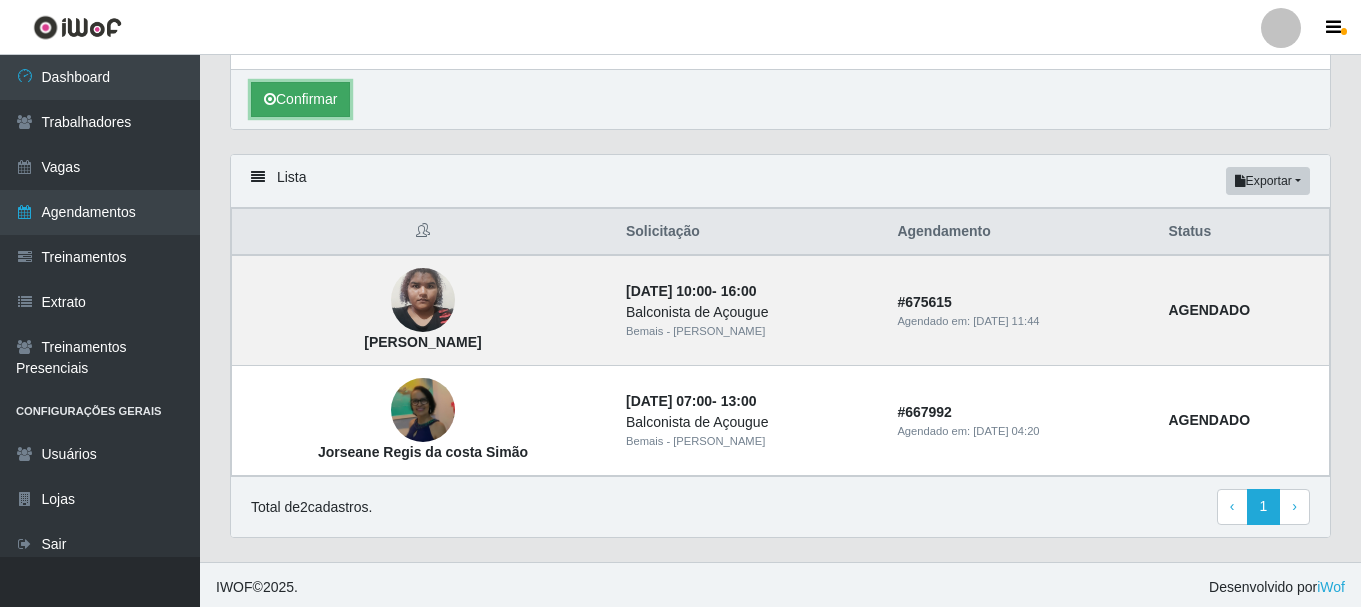 click on "Confirmar" at bounding box center (300, 99) 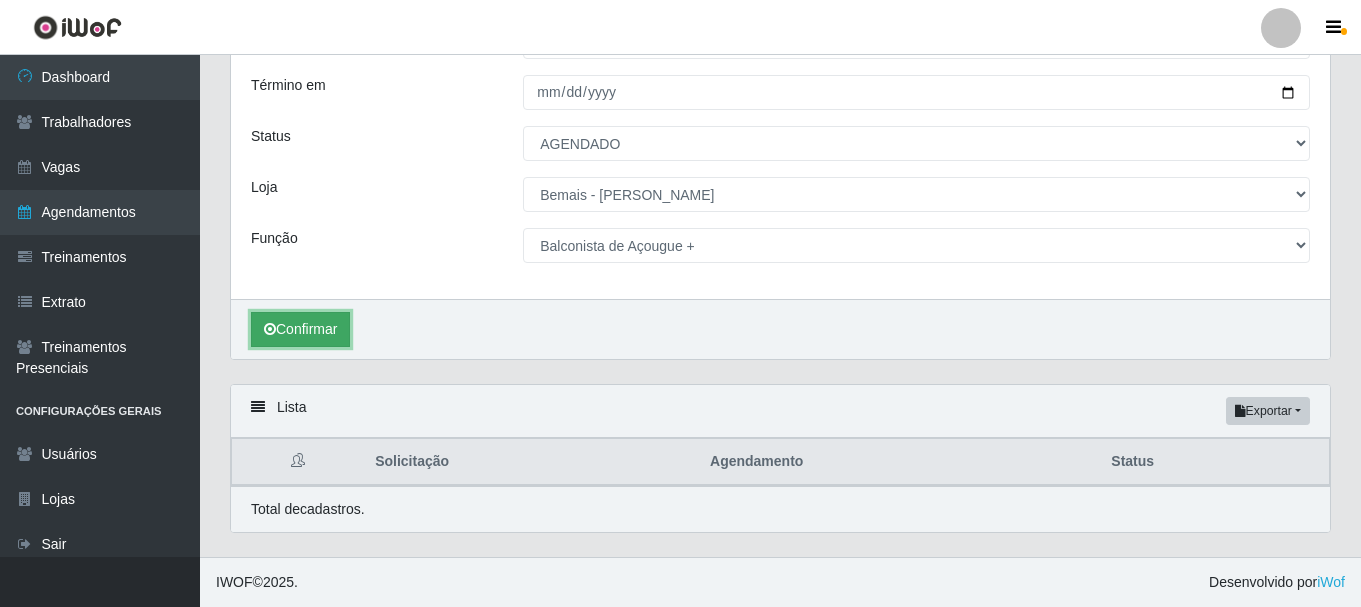 scroll, scrollTop: 171, scrollLeft: 0, axis: vertical 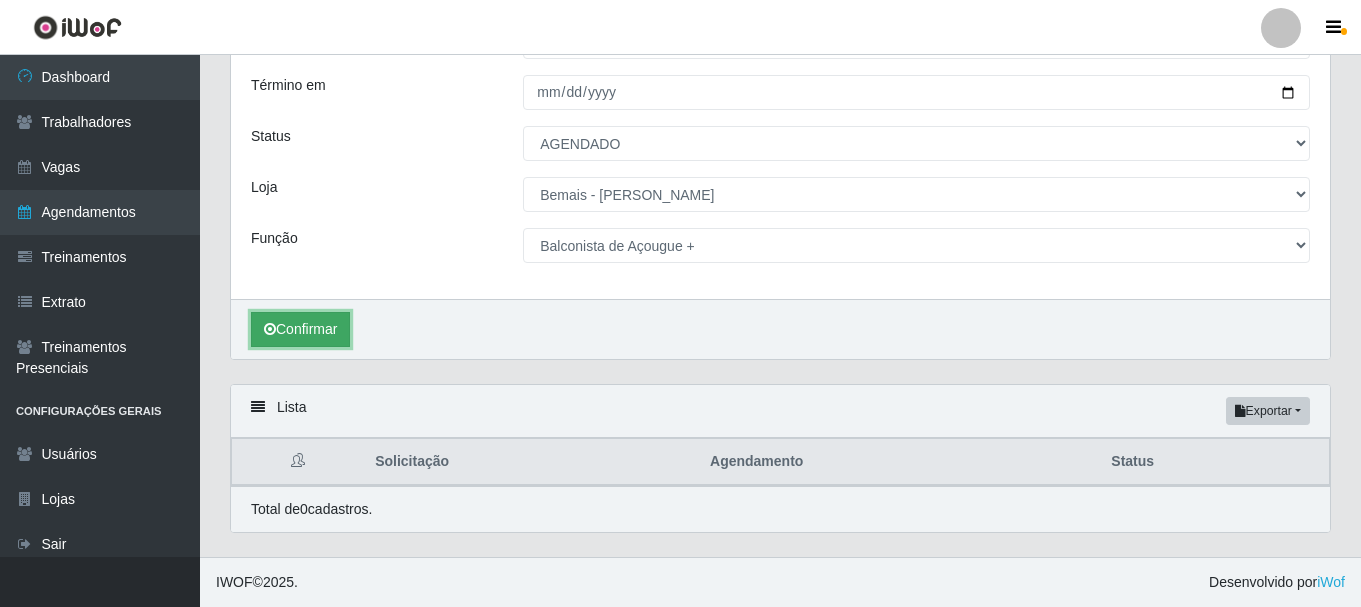 click on "Confirmar" at bounding box center (300, 329) 